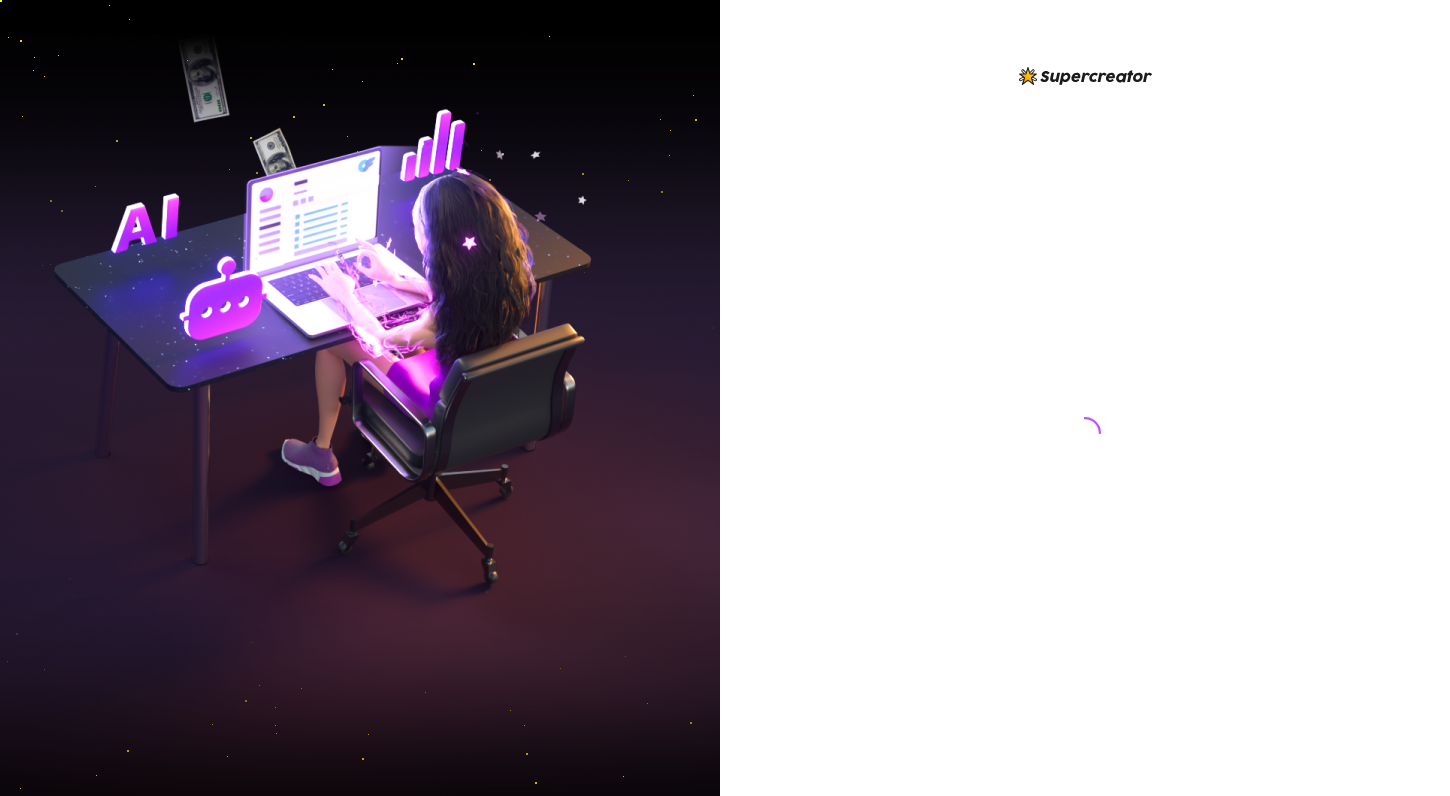 scroll, scrollTop: 0, scrollLeft: 0, axis: both 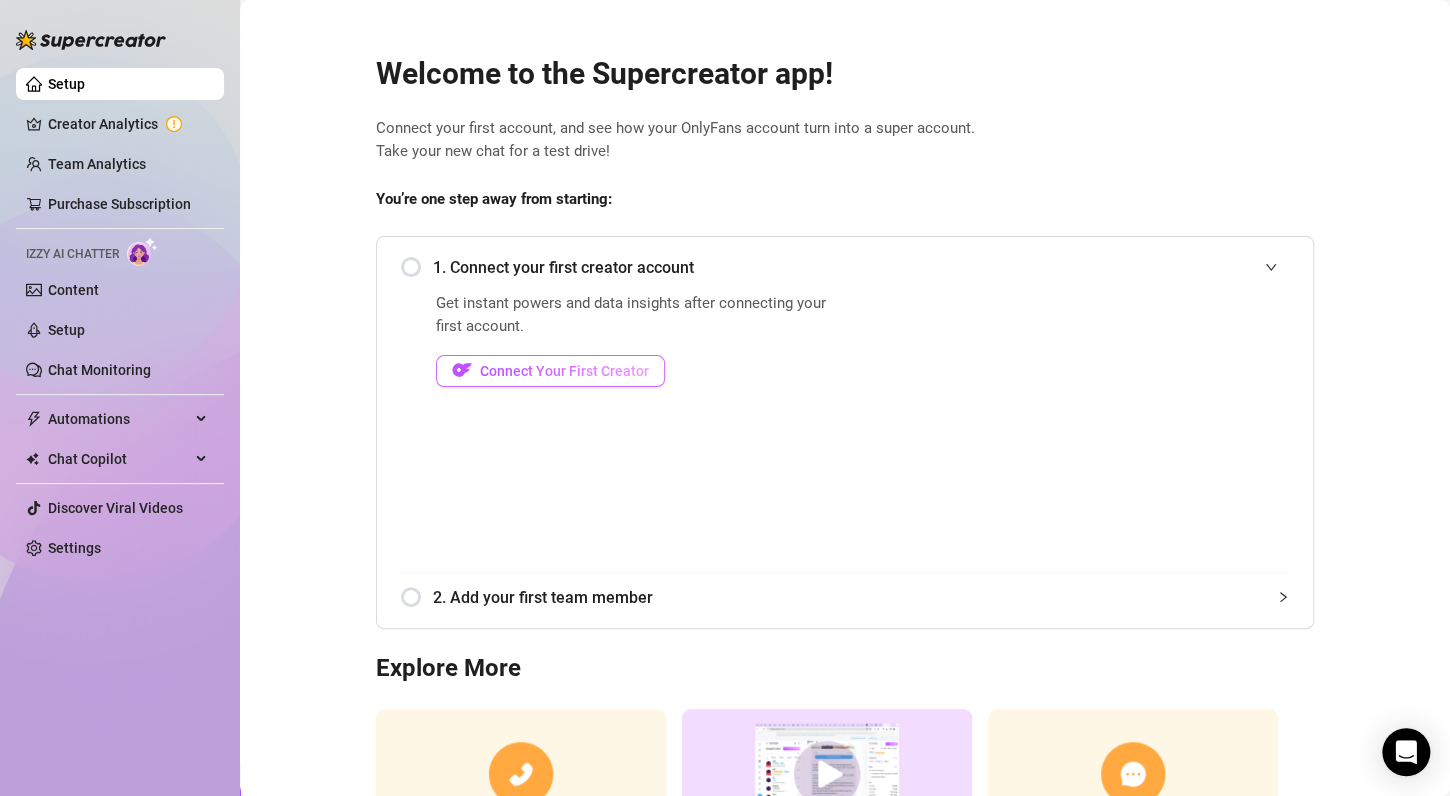 click on "Connect Your First Creator" at bounding box center [564, 371] 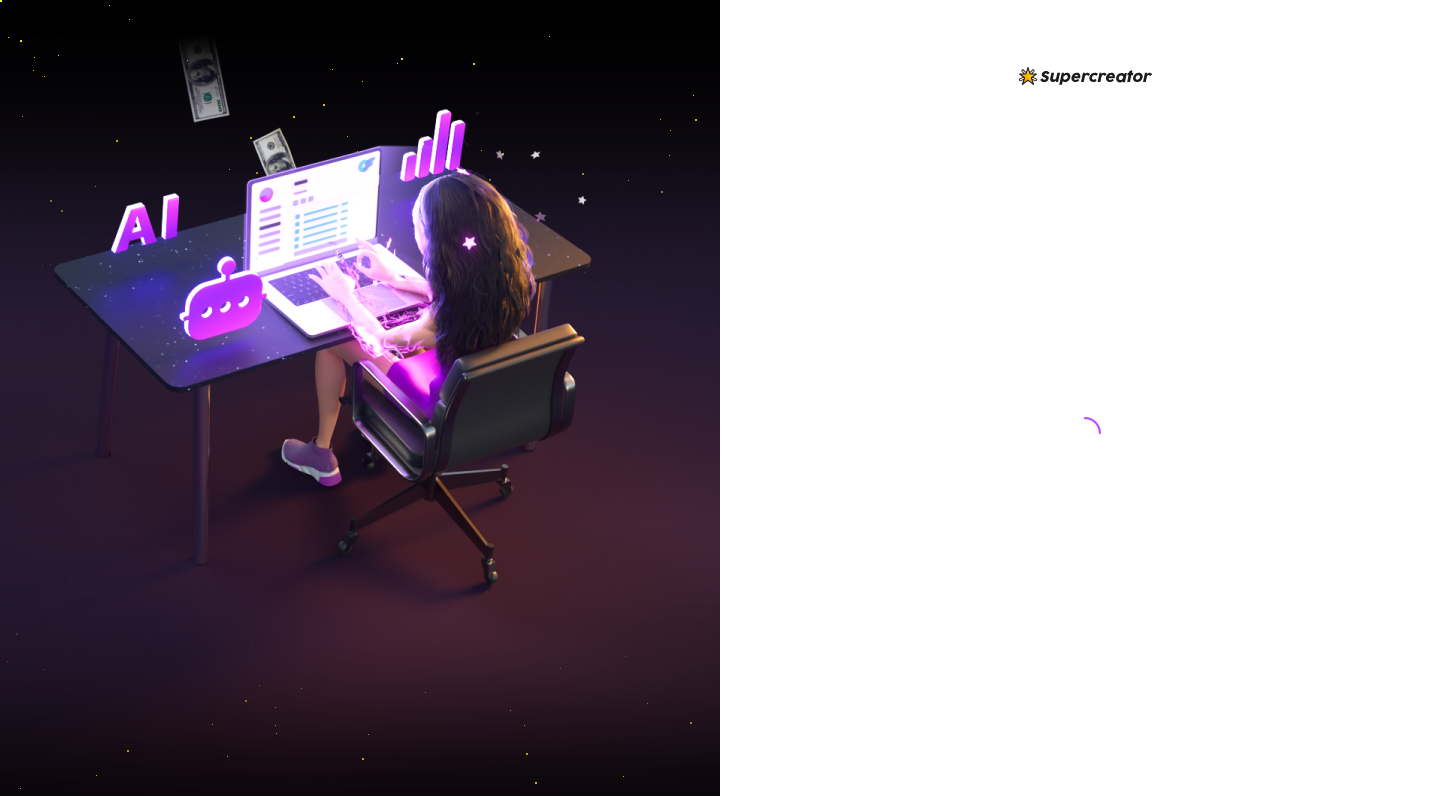 scroll, scrollTop: 0, scrollLeft: 0, axis: both 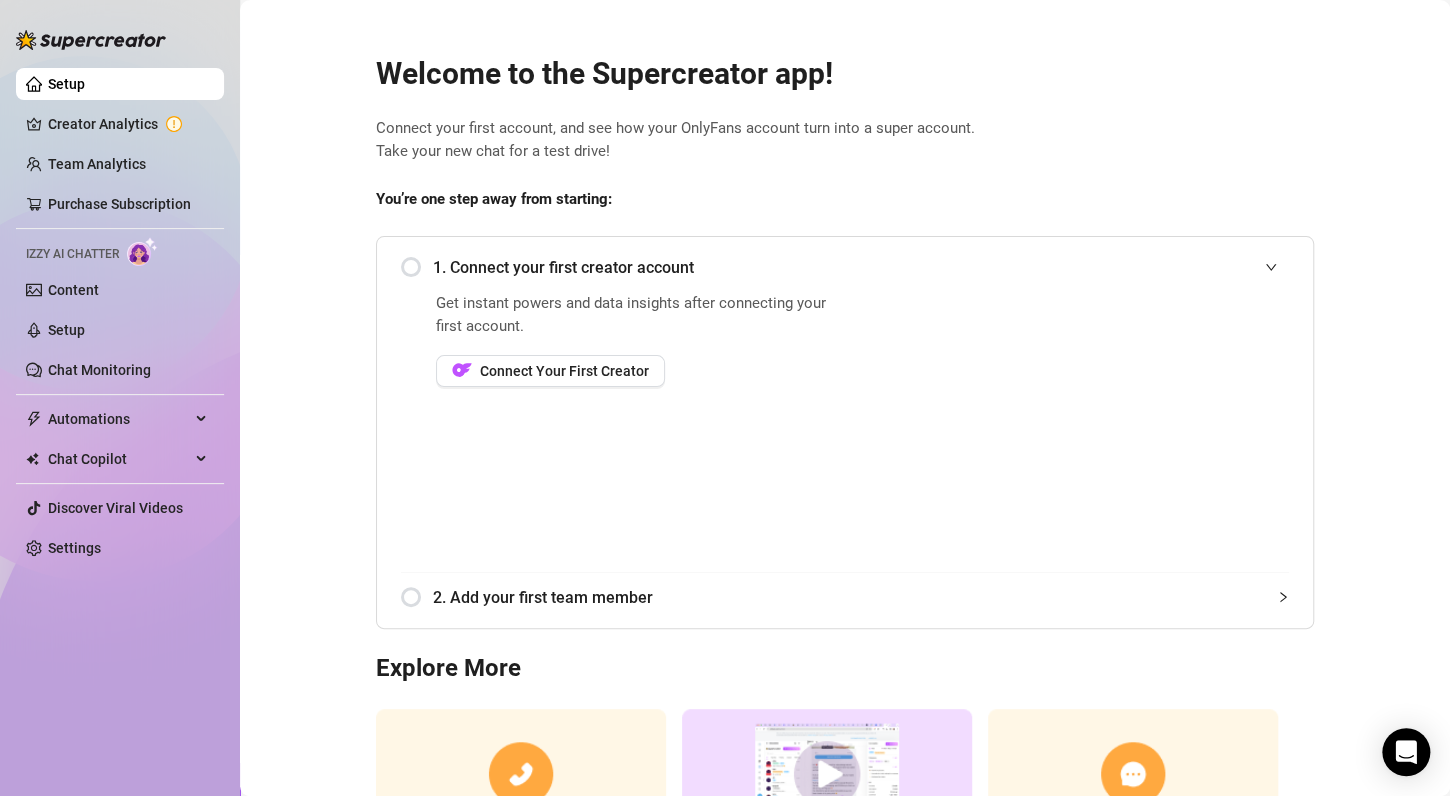 click on "1. Connect your first creator account" at bounding box center [845, 267] 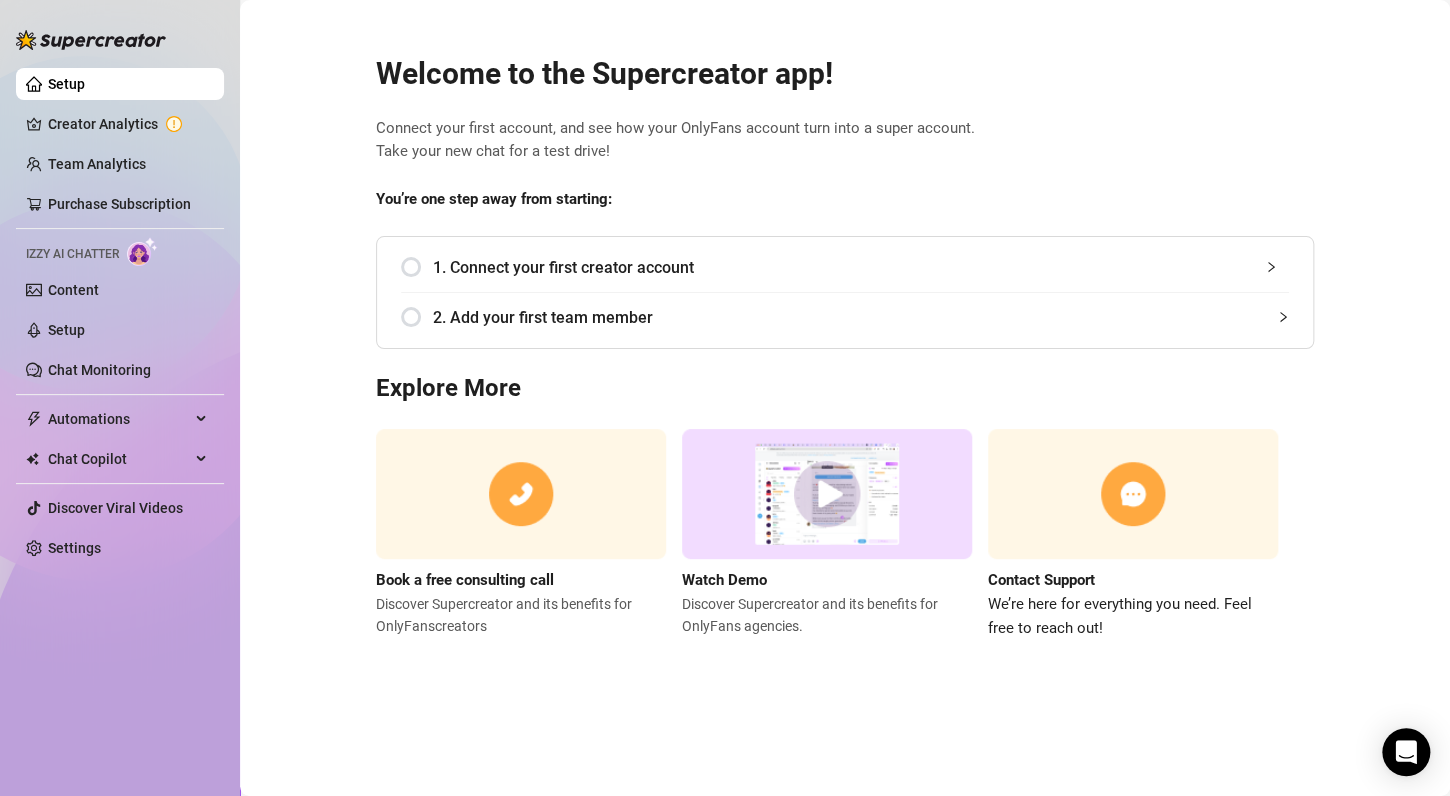 click on "1. Connect your first creator account" at bounding box center (845, 267) 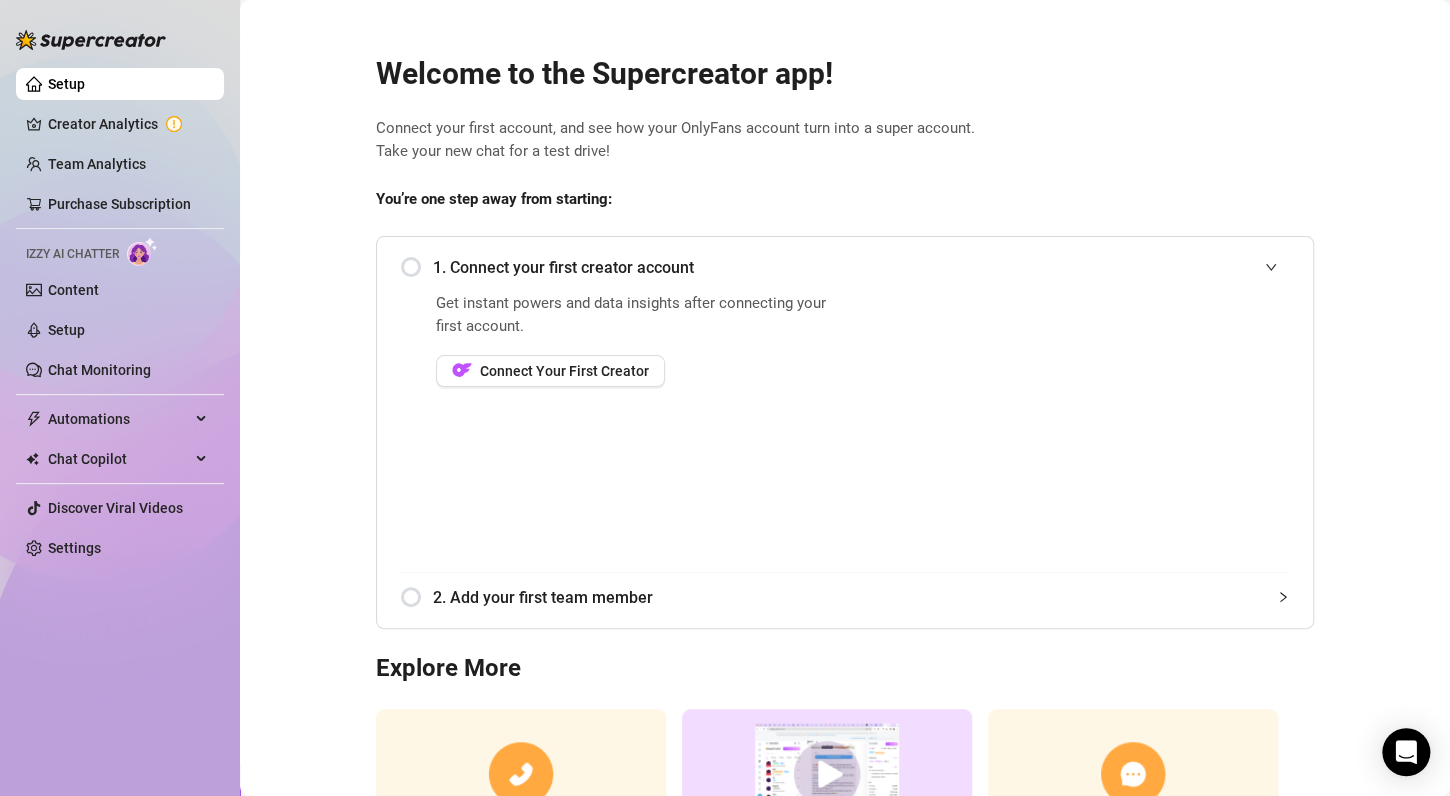 click on "1. Connect your first creator account" at bounding box center (845, 267) 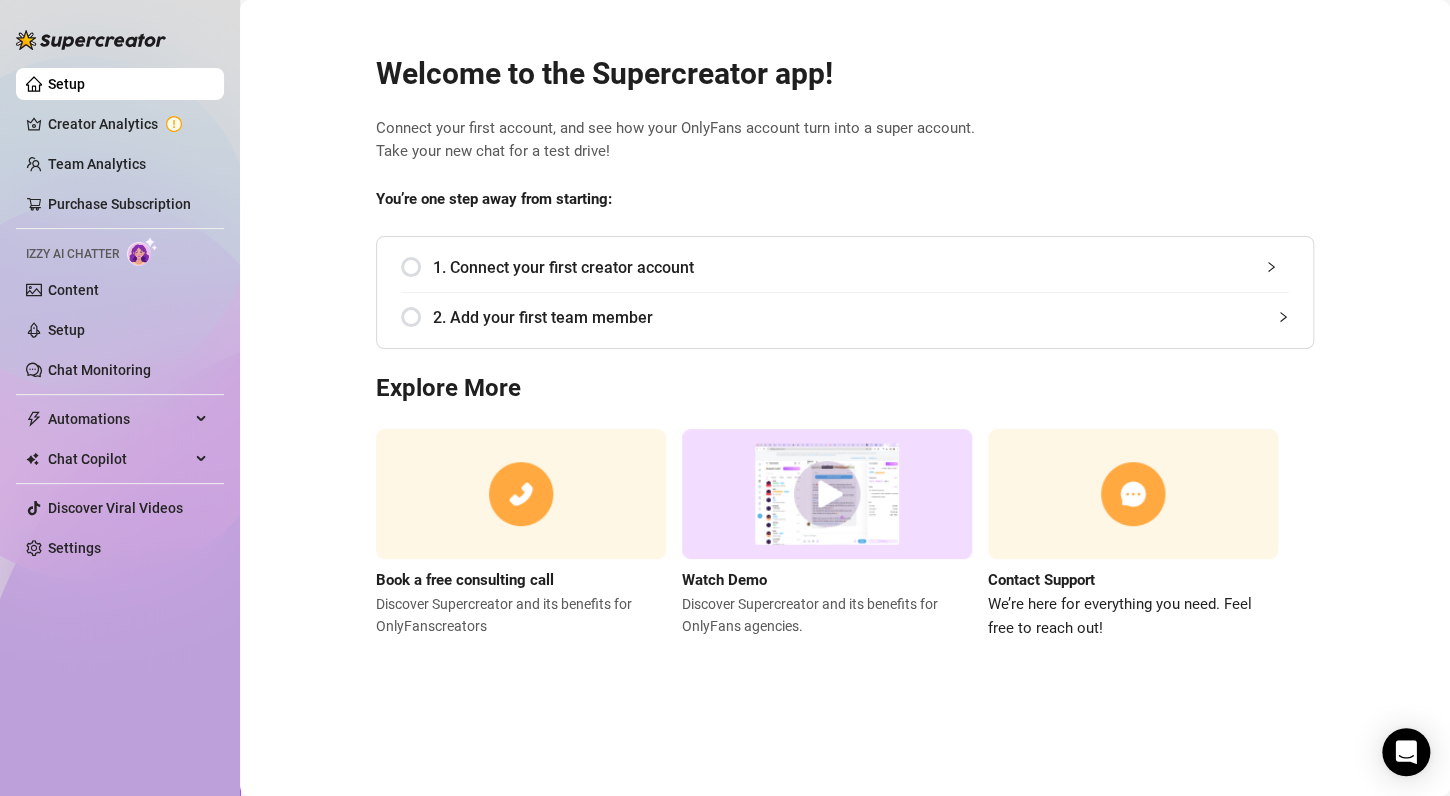 click on "1. Connect your first creator account" at bounding box center [845, 267] 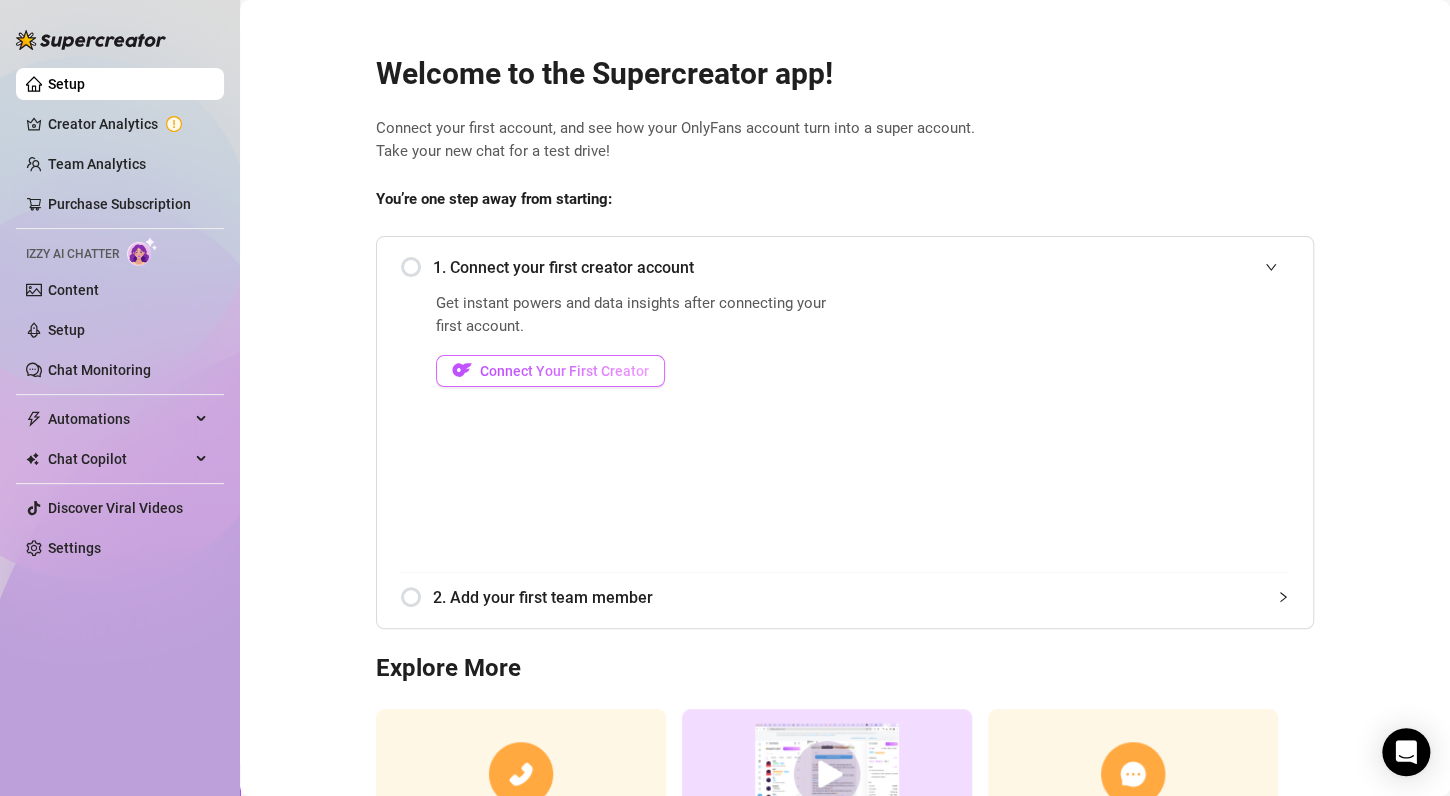 click on "Connect Your First Creator" at bounding box center (564, 371) 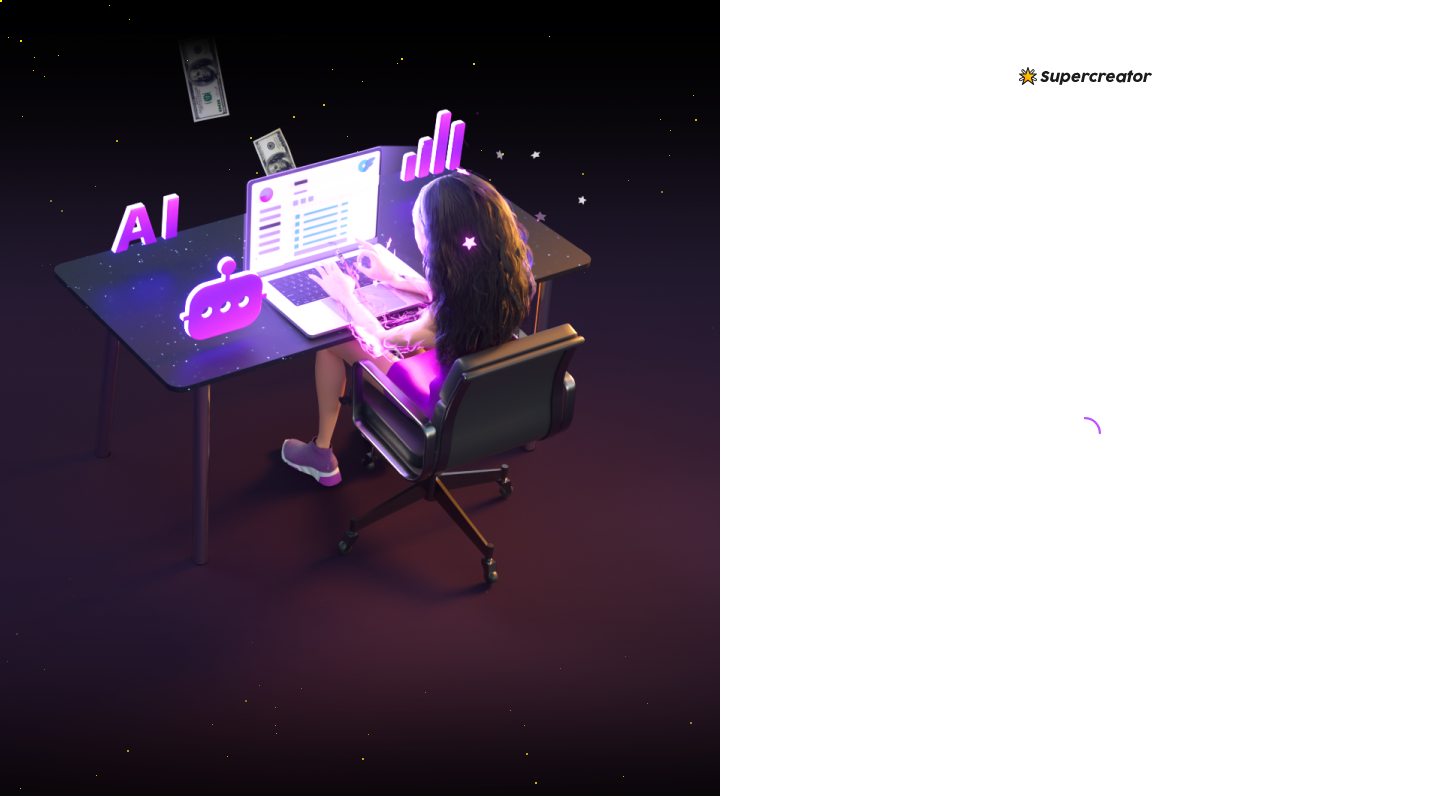 scroll, scrollTop: 0, scrollLeft: 0, axis: both 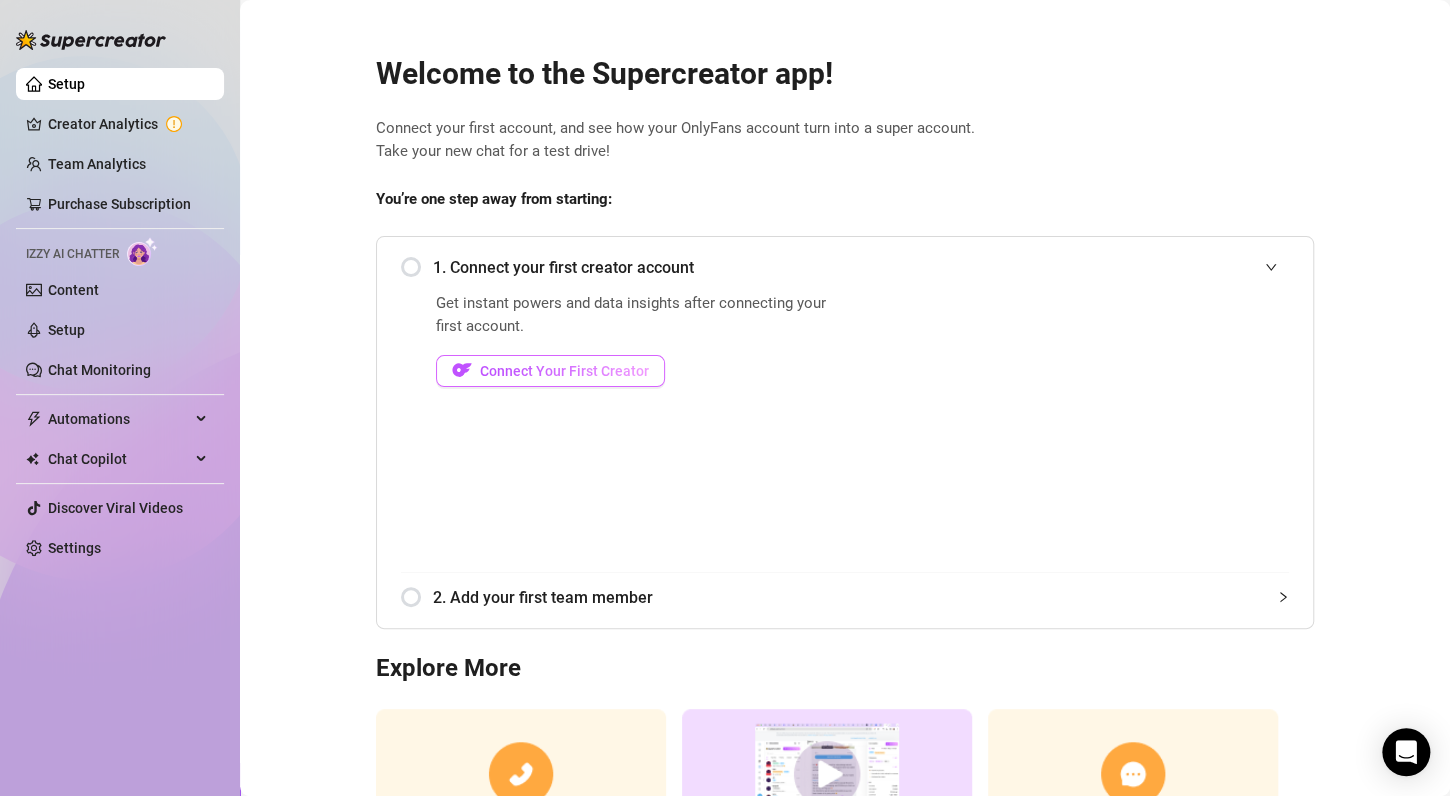 click on "Connect Your First Creator" at bounding box center (564, 371) 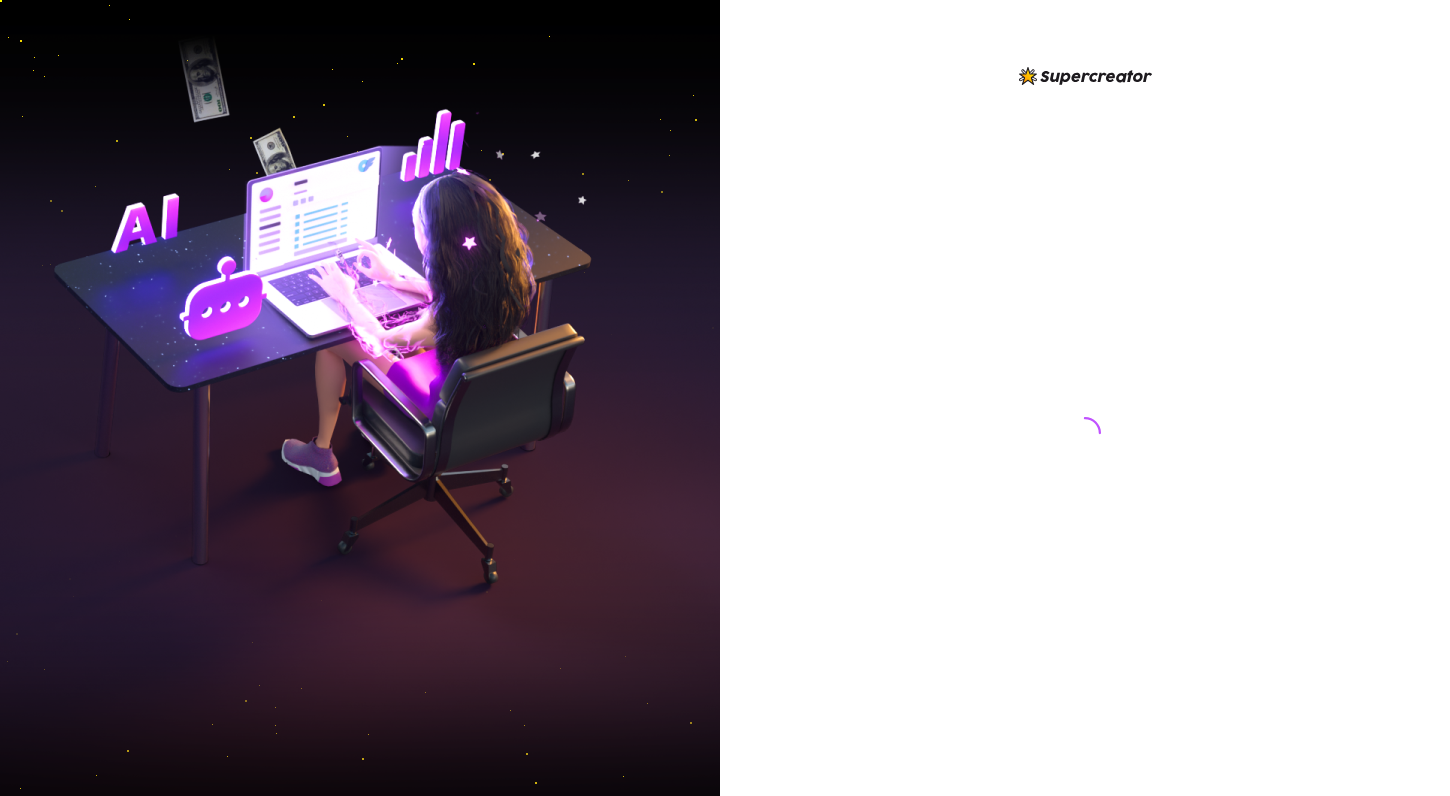 scroll, scrollTop: 0, scrollLeft: 0, axis: both 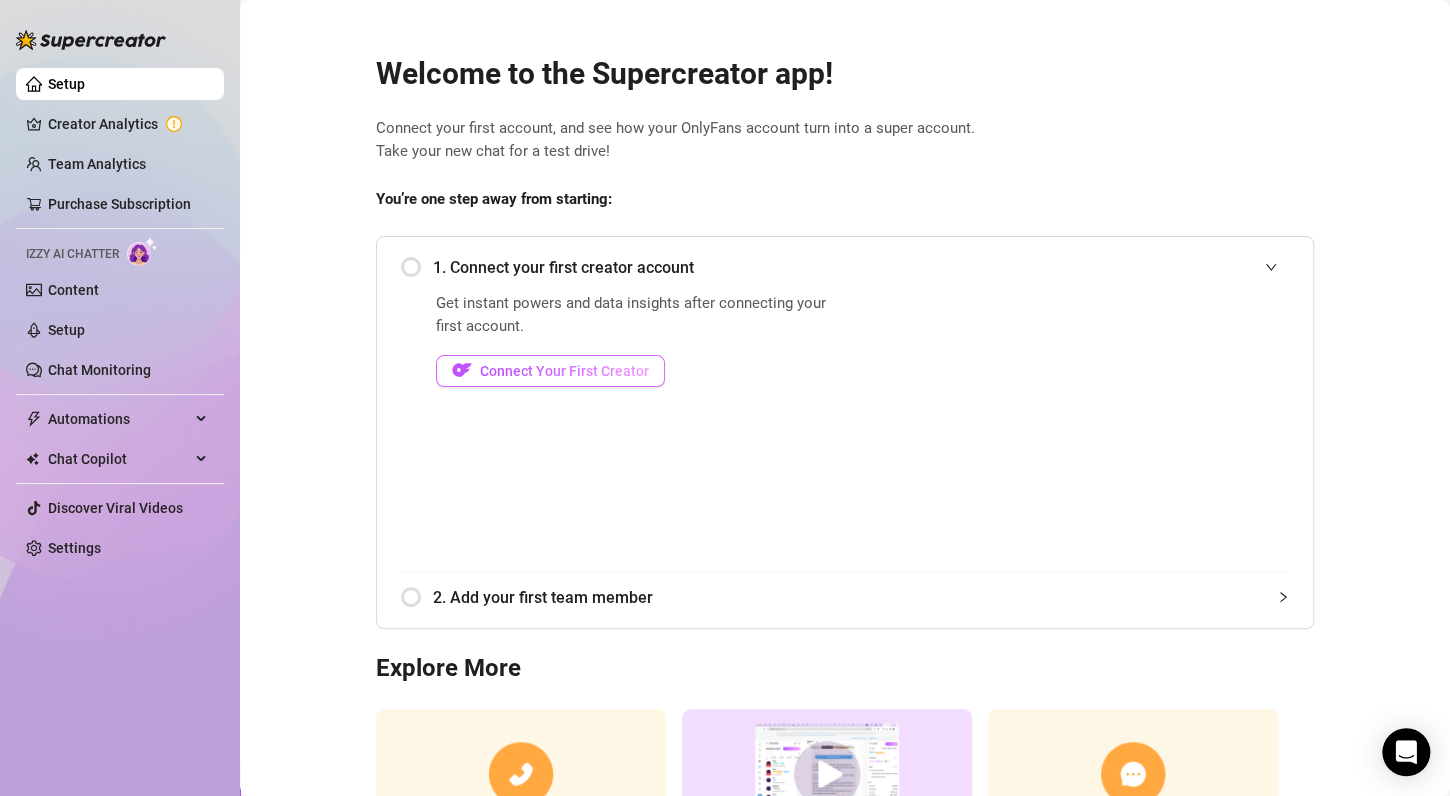 click on "Connect Your First Creator" at bounding box center (564, 371) 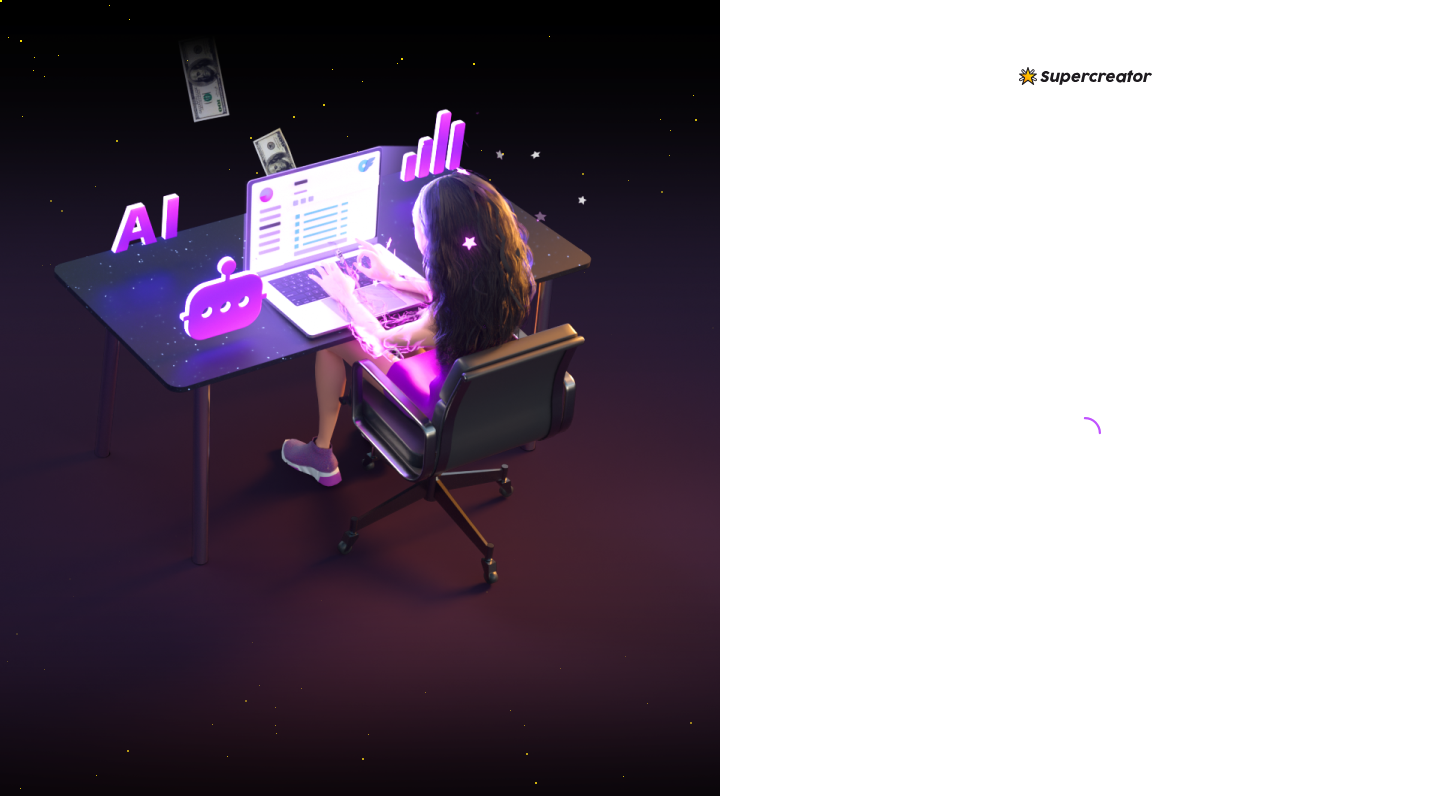 scroll, scrollTop: 0, scrollLeft: 0, axis: both 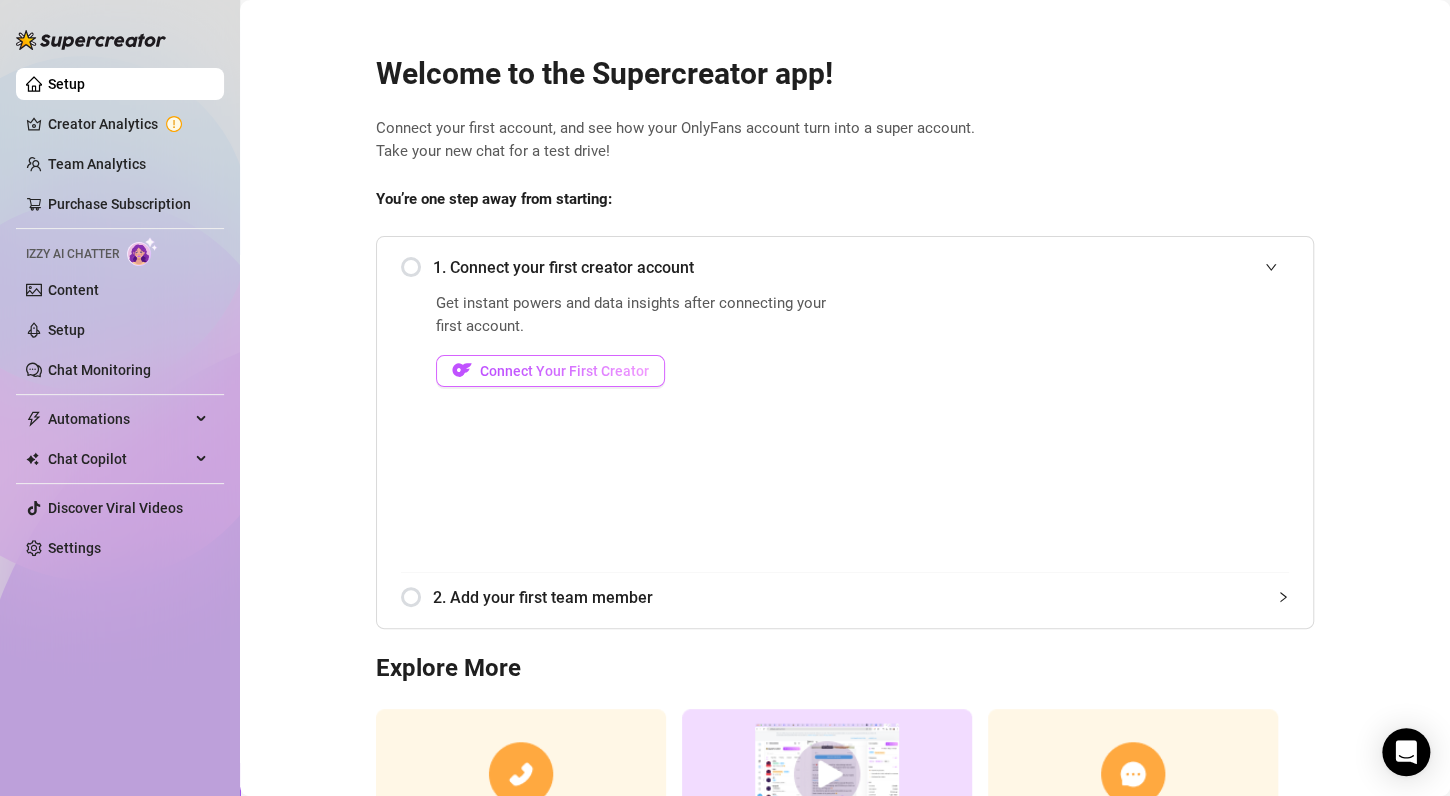 click on "Connect Your First Creator" at bounding box center (564, 371) 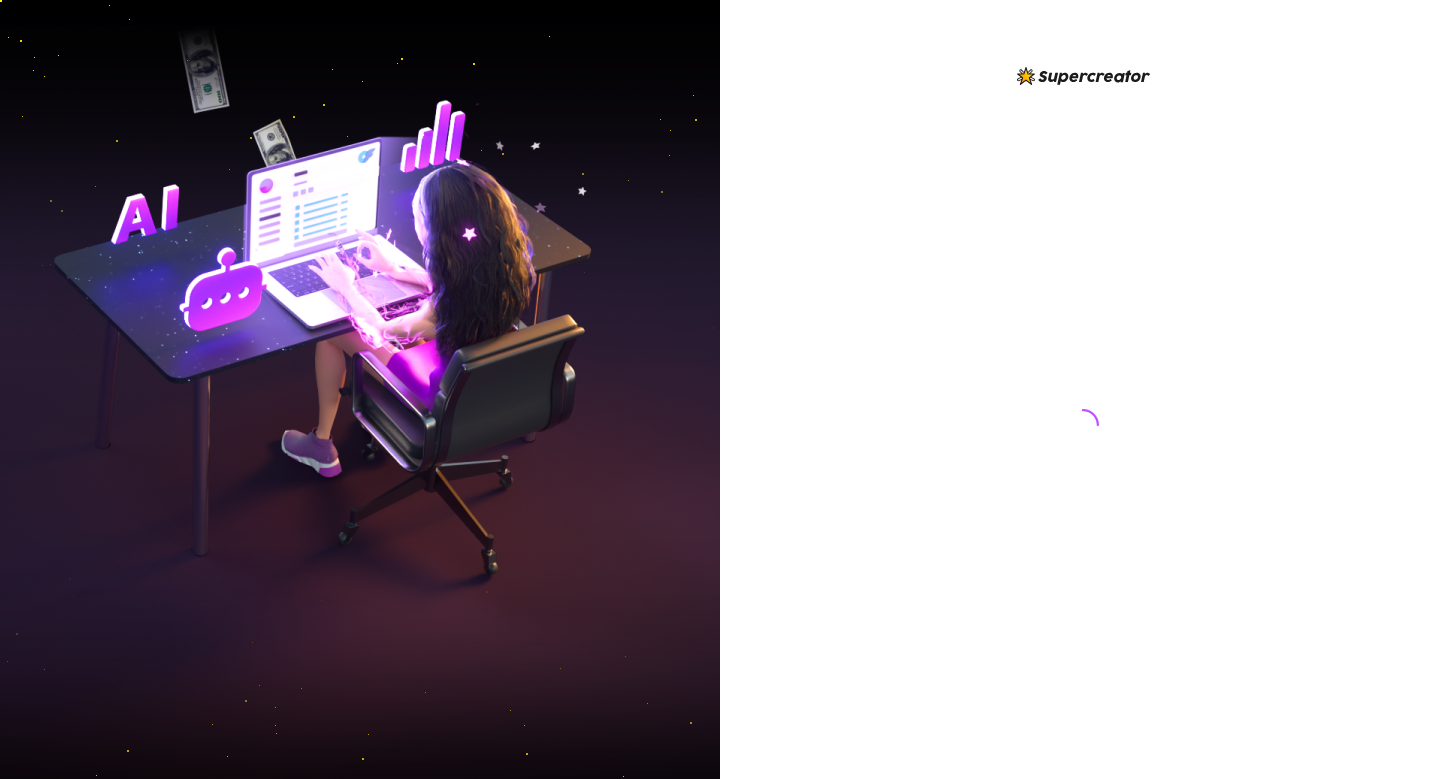 scroll, scrollTop: 0, scrollLeft: 0, axis: both 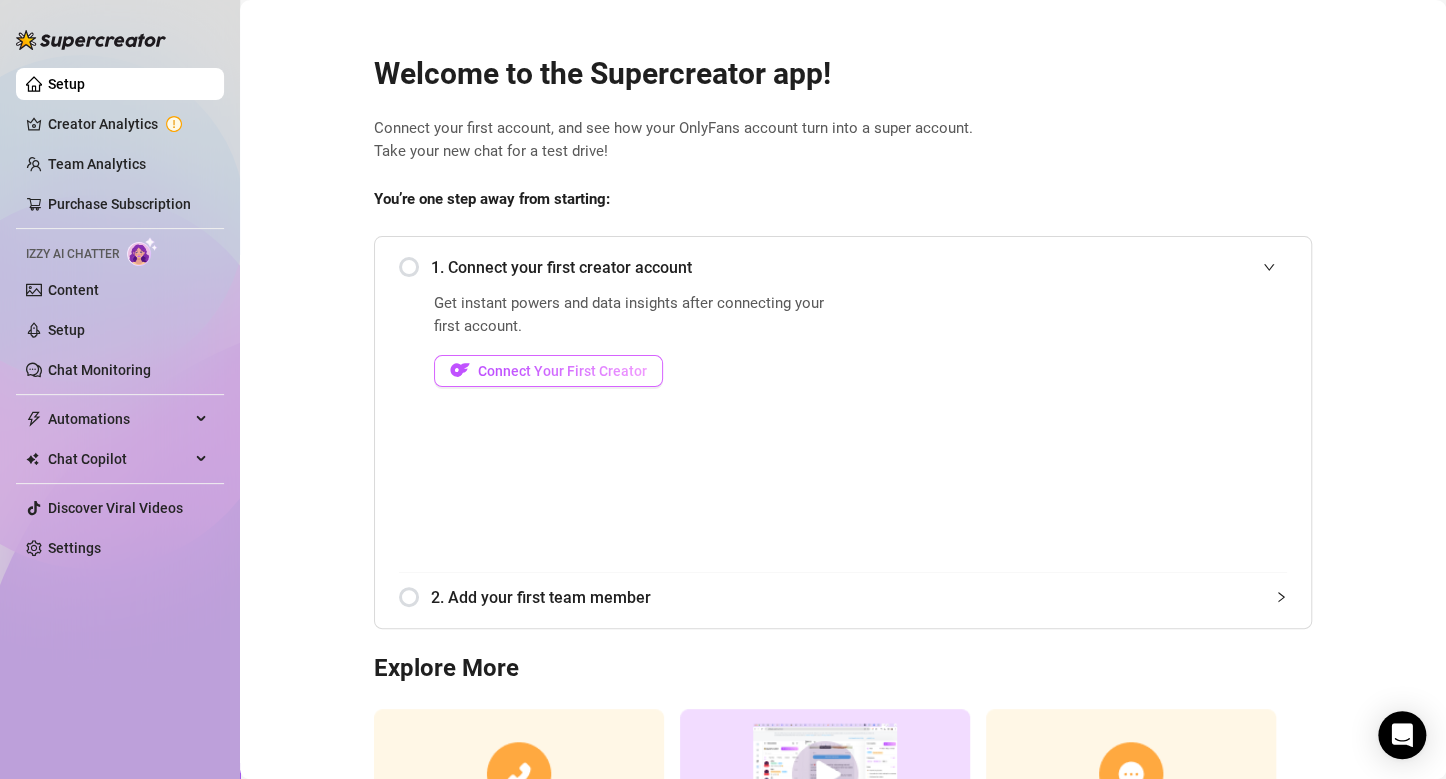click on "Connect Your First Creator" at bounding box center [562, 371] 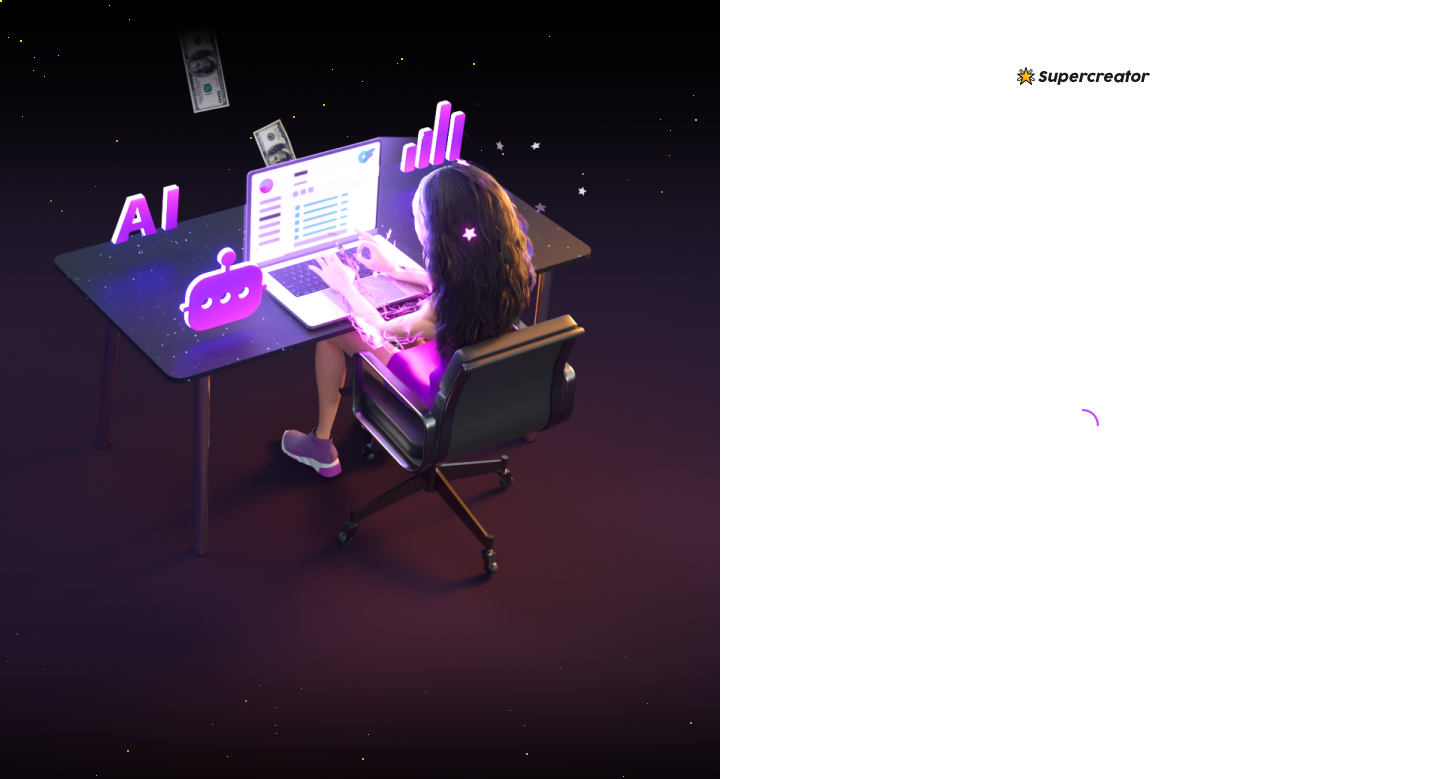 scroll, scrollTop: 0, scrollLeft: 0, axis: both 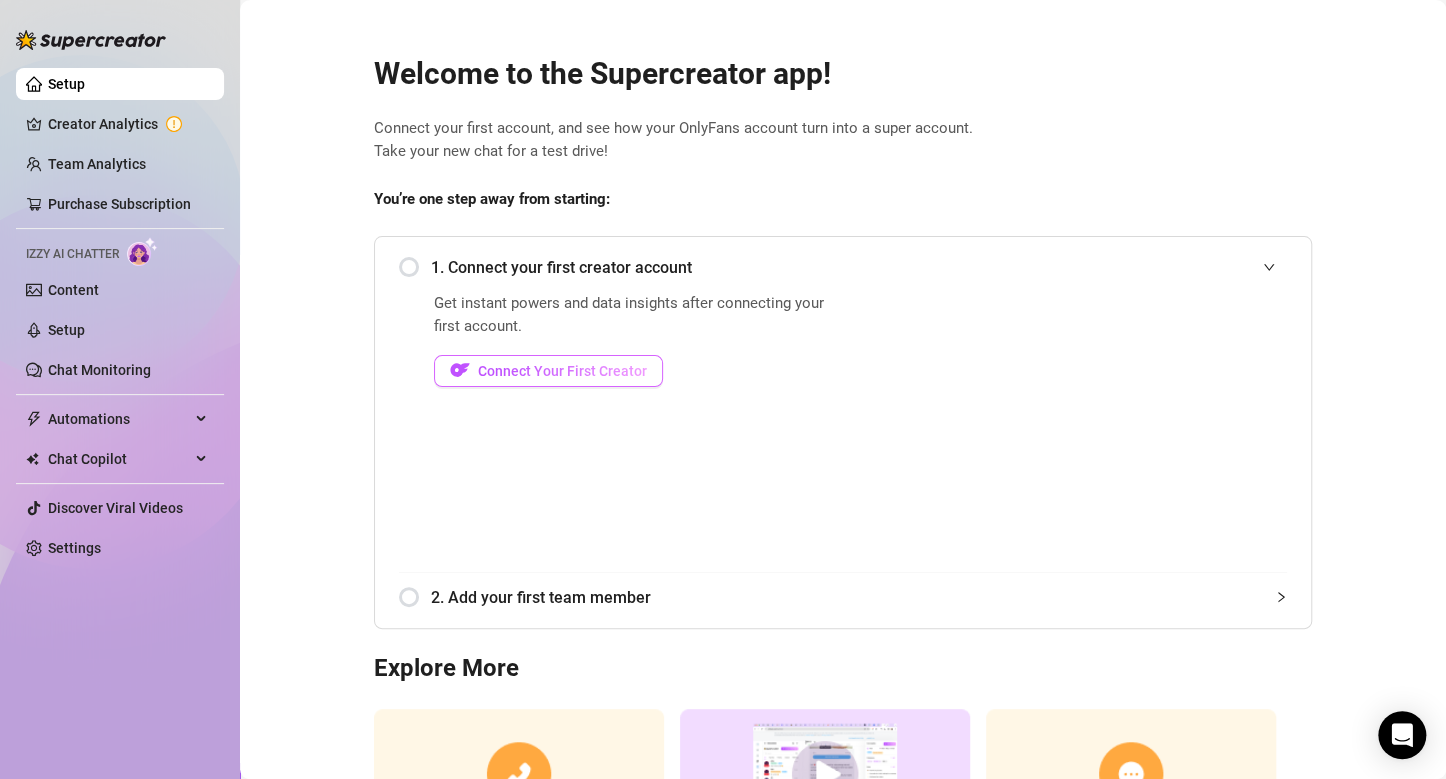 click on "Connect Your First Creator" at bounding box center [562, 371] 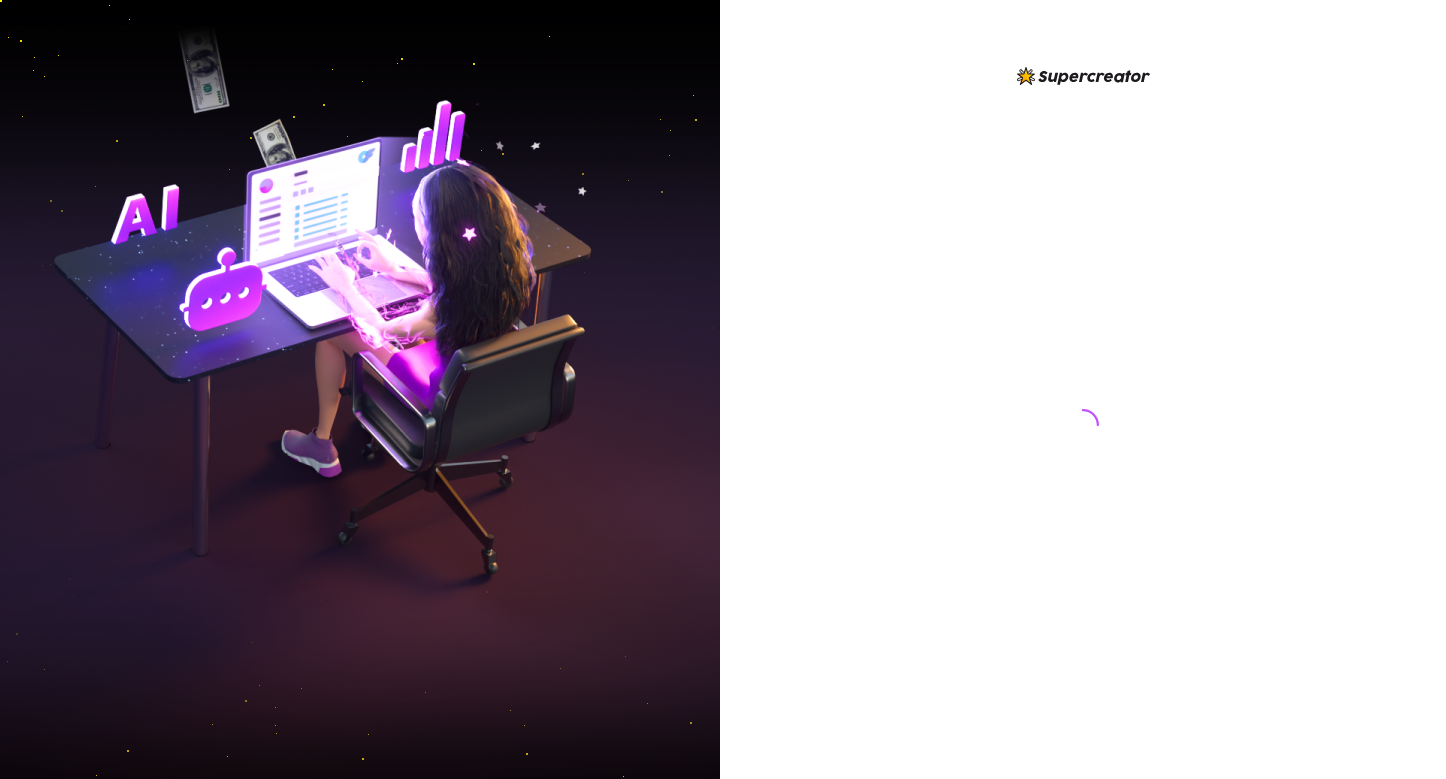 scroll, scrollTop: 0, scrollLeft: 0, axis: both 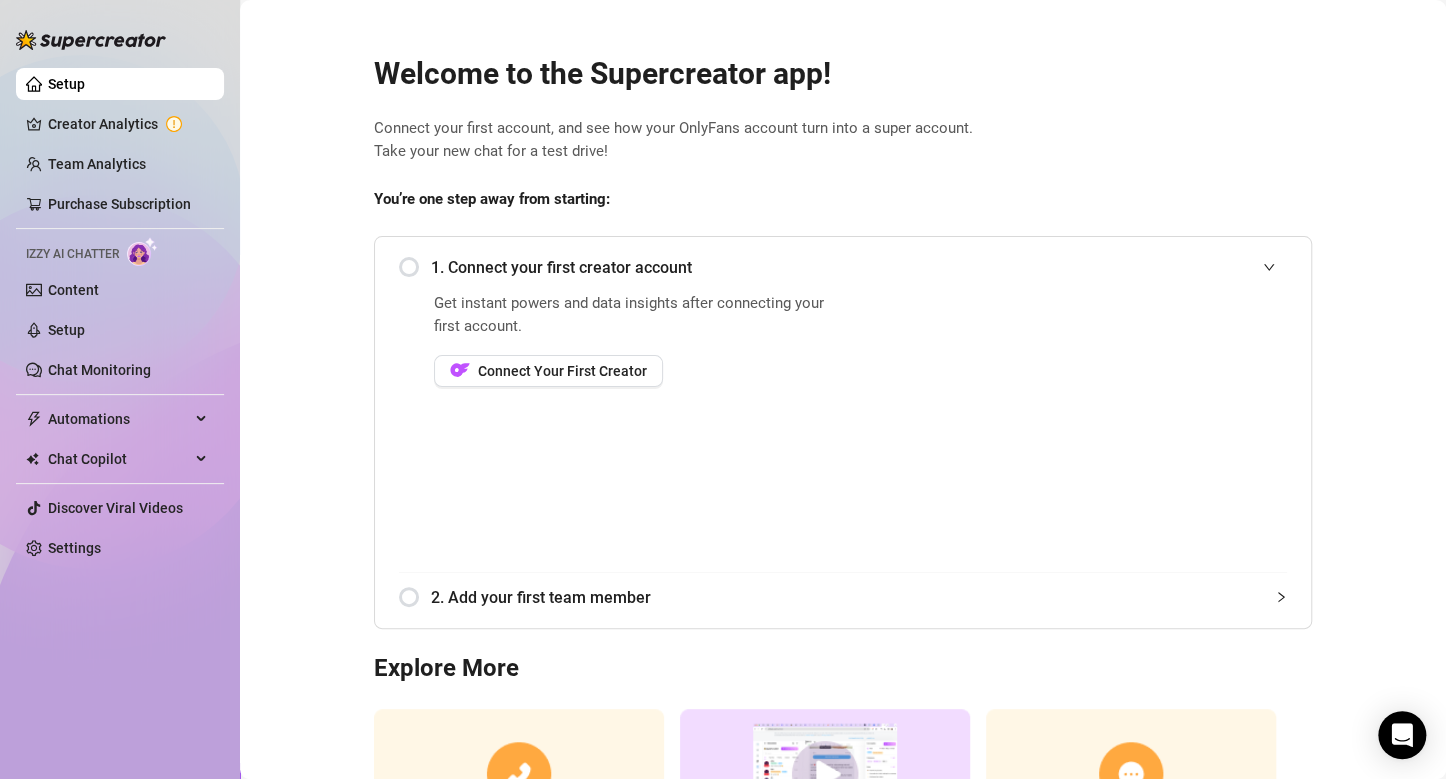 click on "You’re one step away from starting:" at bounding box center (843, 200) 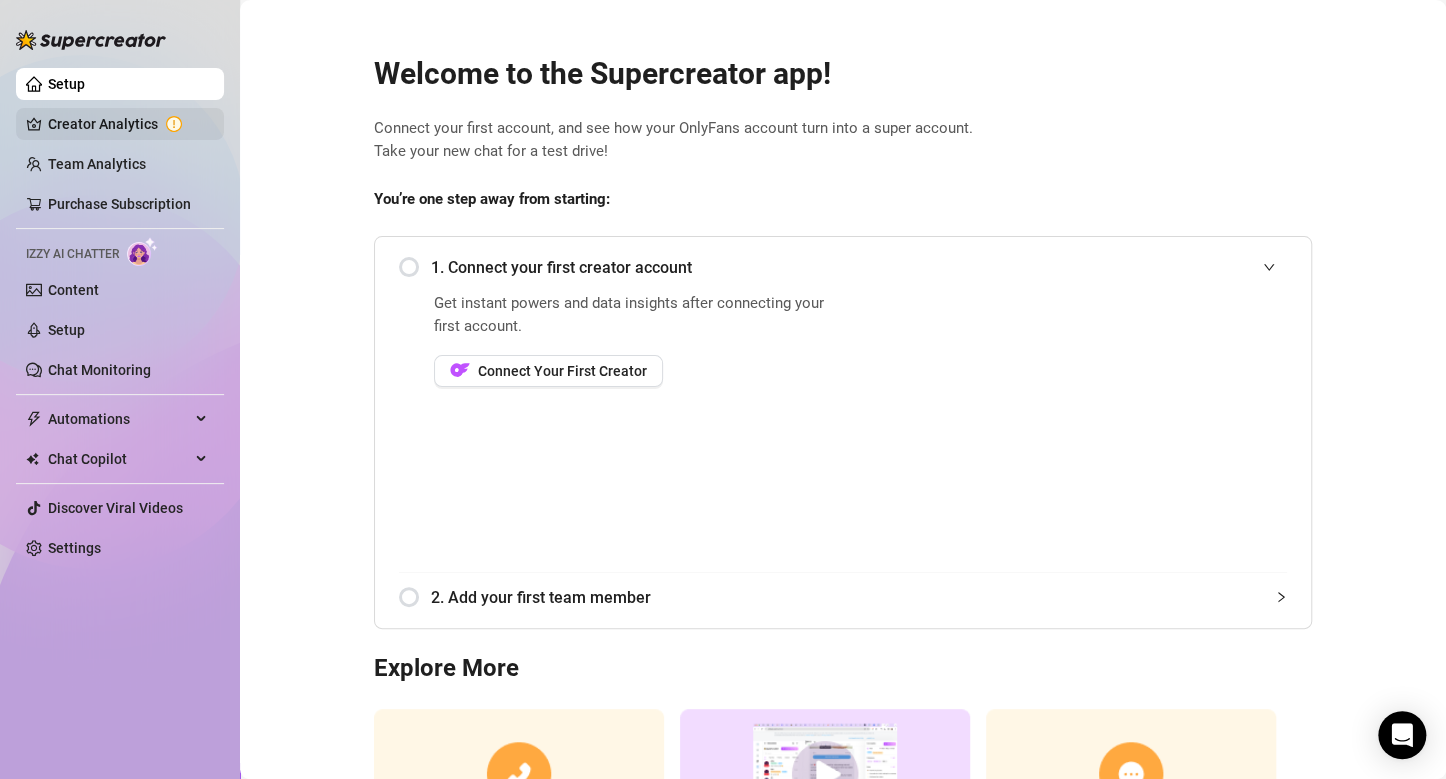 click on "Creator Analytics" at bounding box center [128, 124] 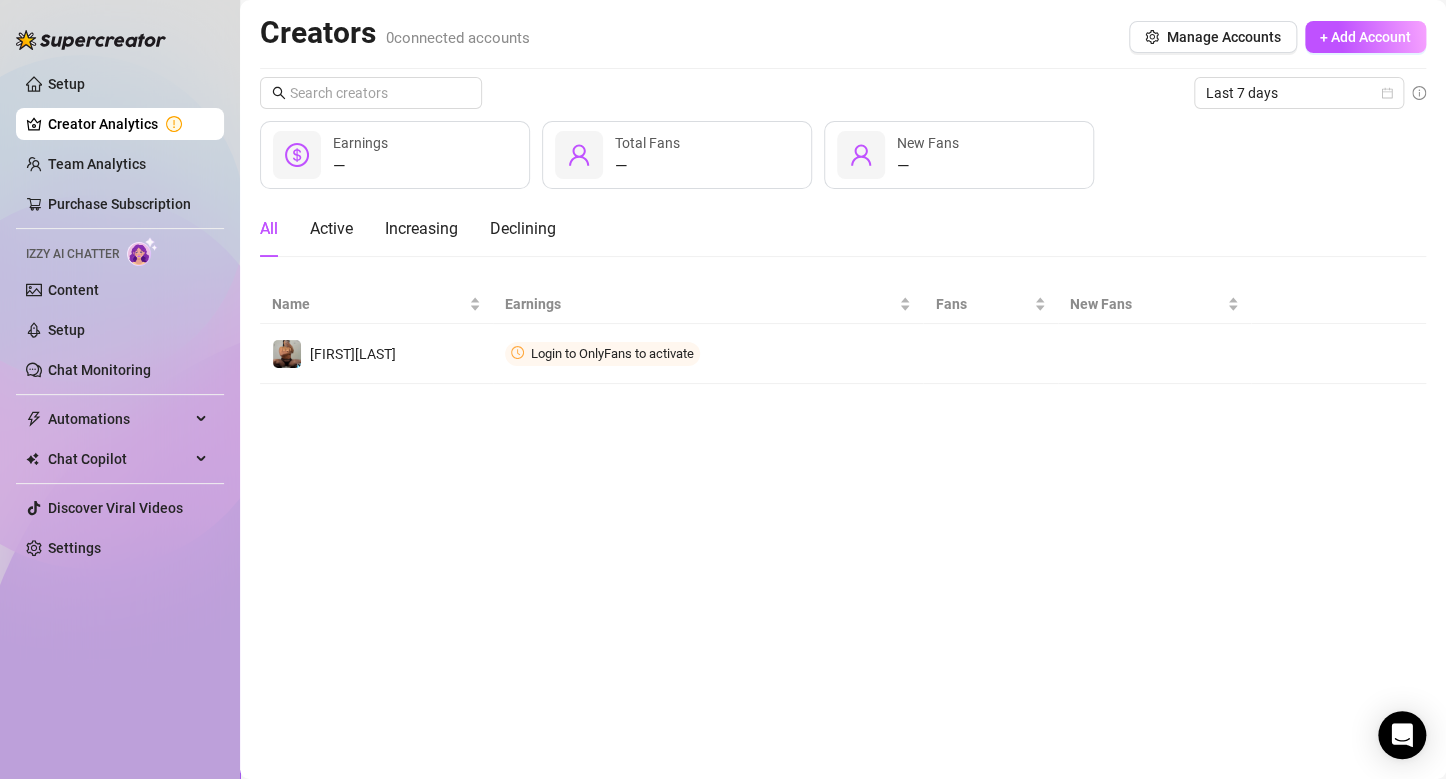 click on "—" at bounding box center (360, 166) 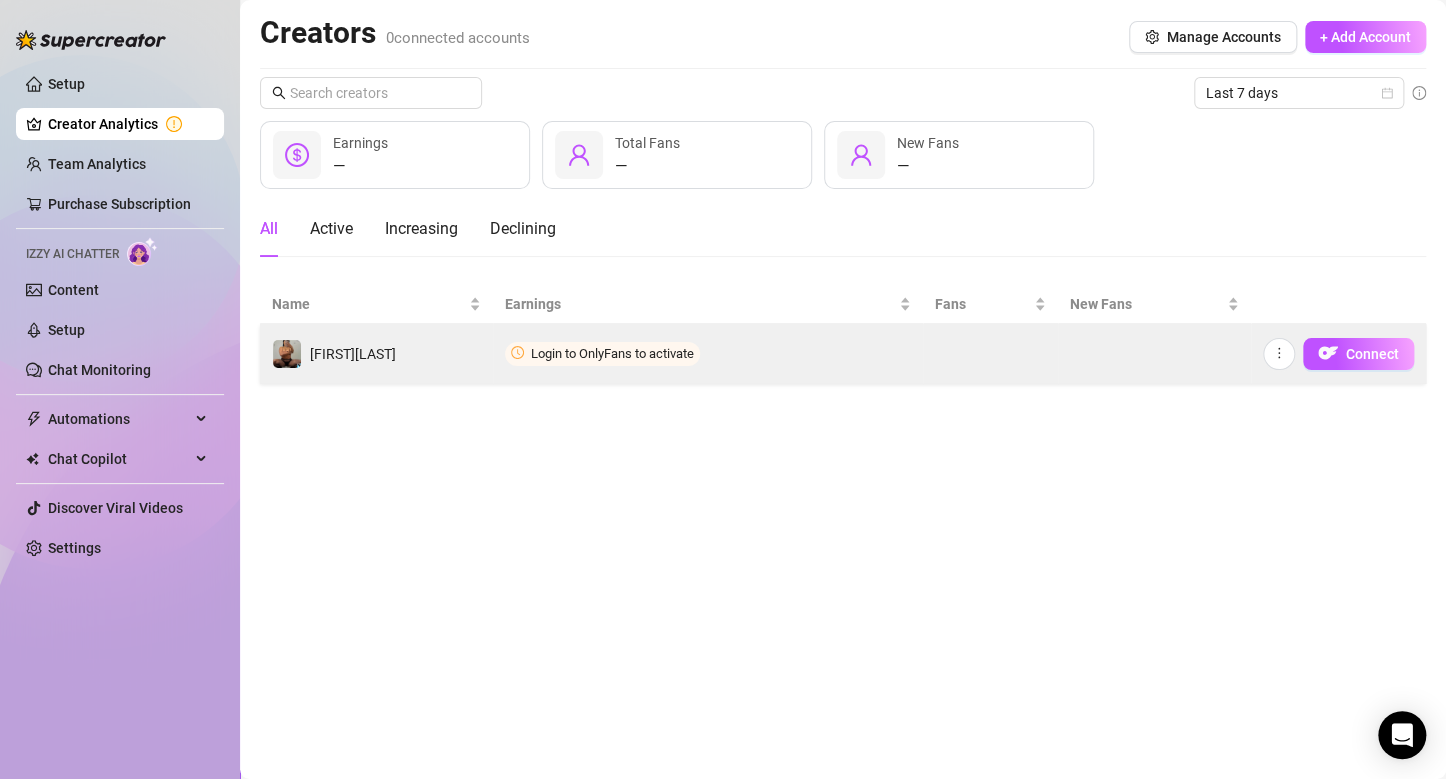 click on "[FIRST]" at bounding box center (376, 354) 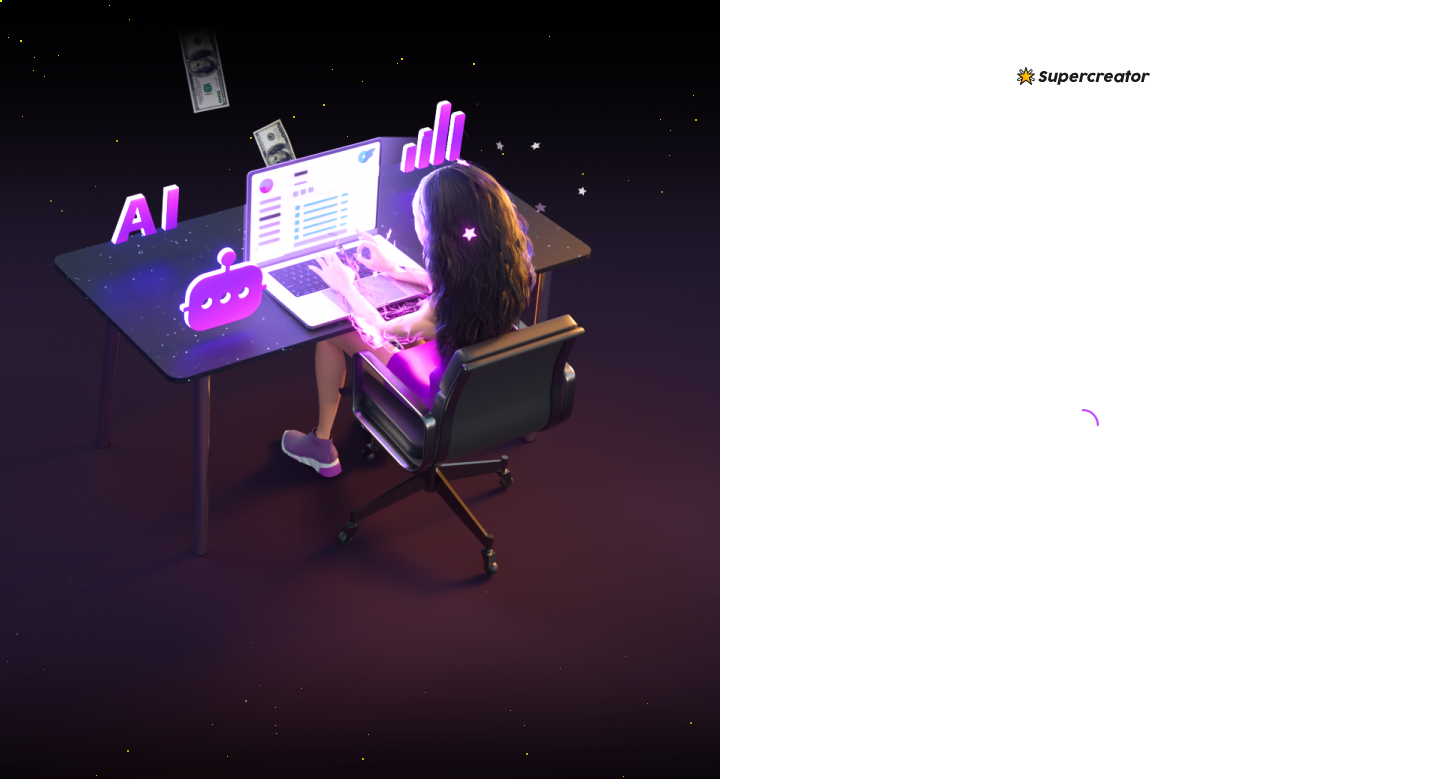 scroll, scrollTop: 0, scrollLeft: 0, axis: both 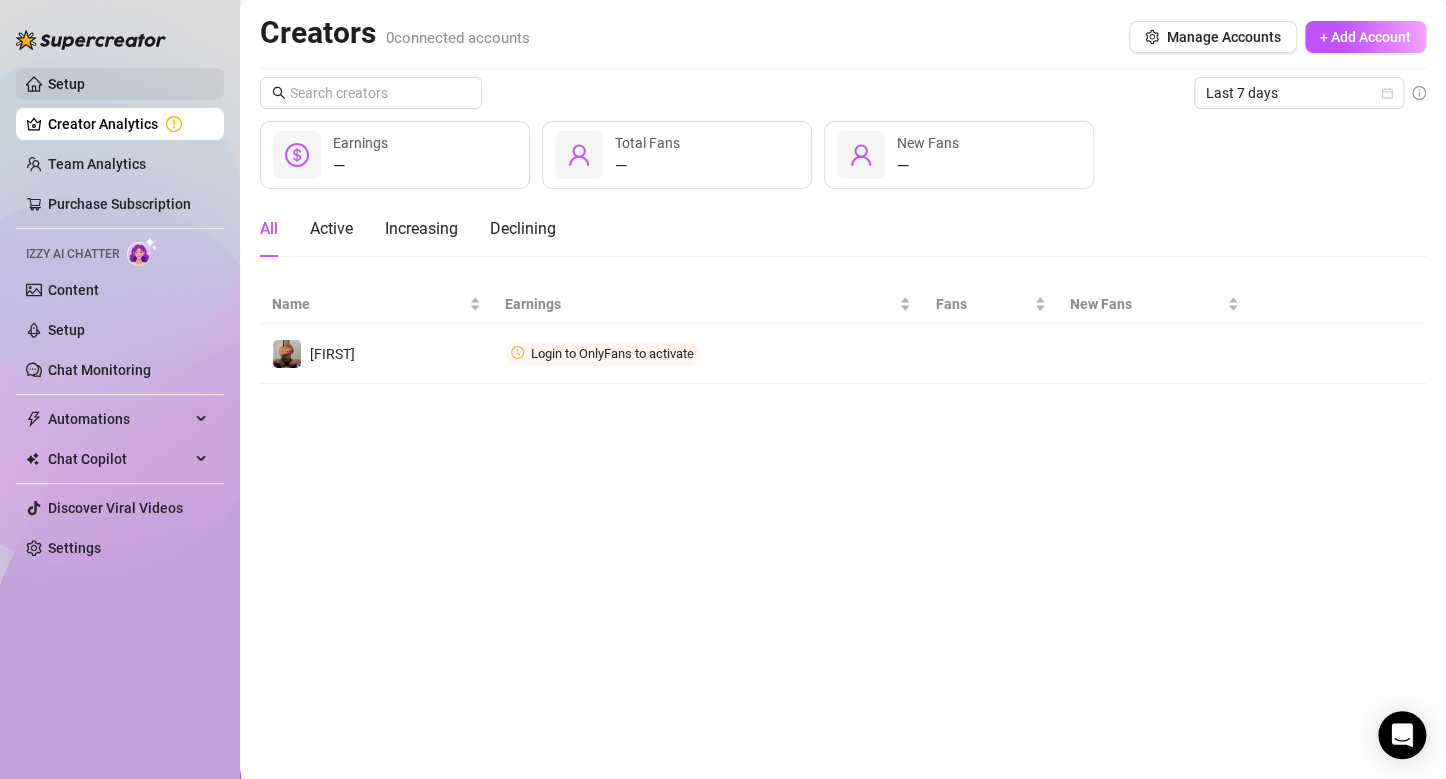 click on "Setup" at bounding box center (66, 84) 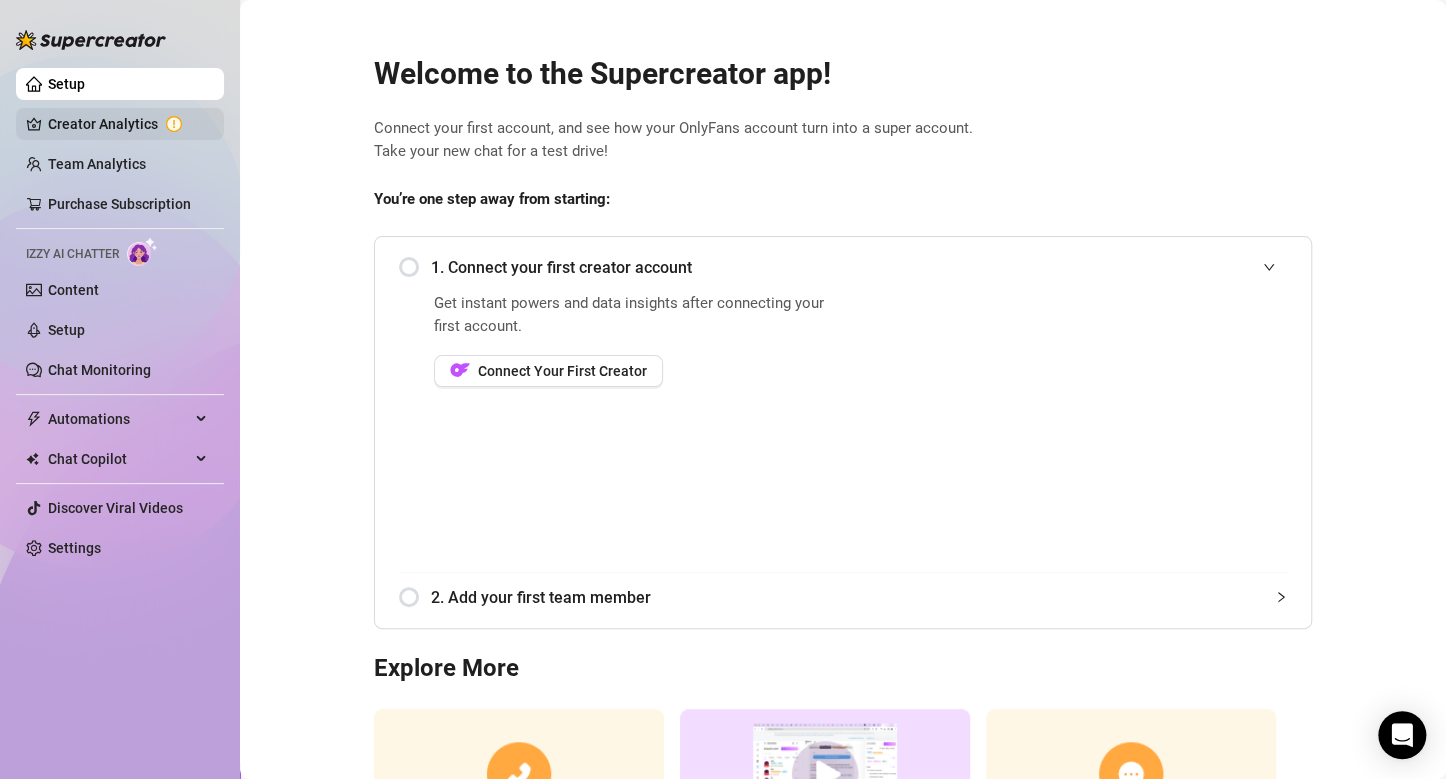 click on "Creator Analytics" at bounding box center [128, 124] 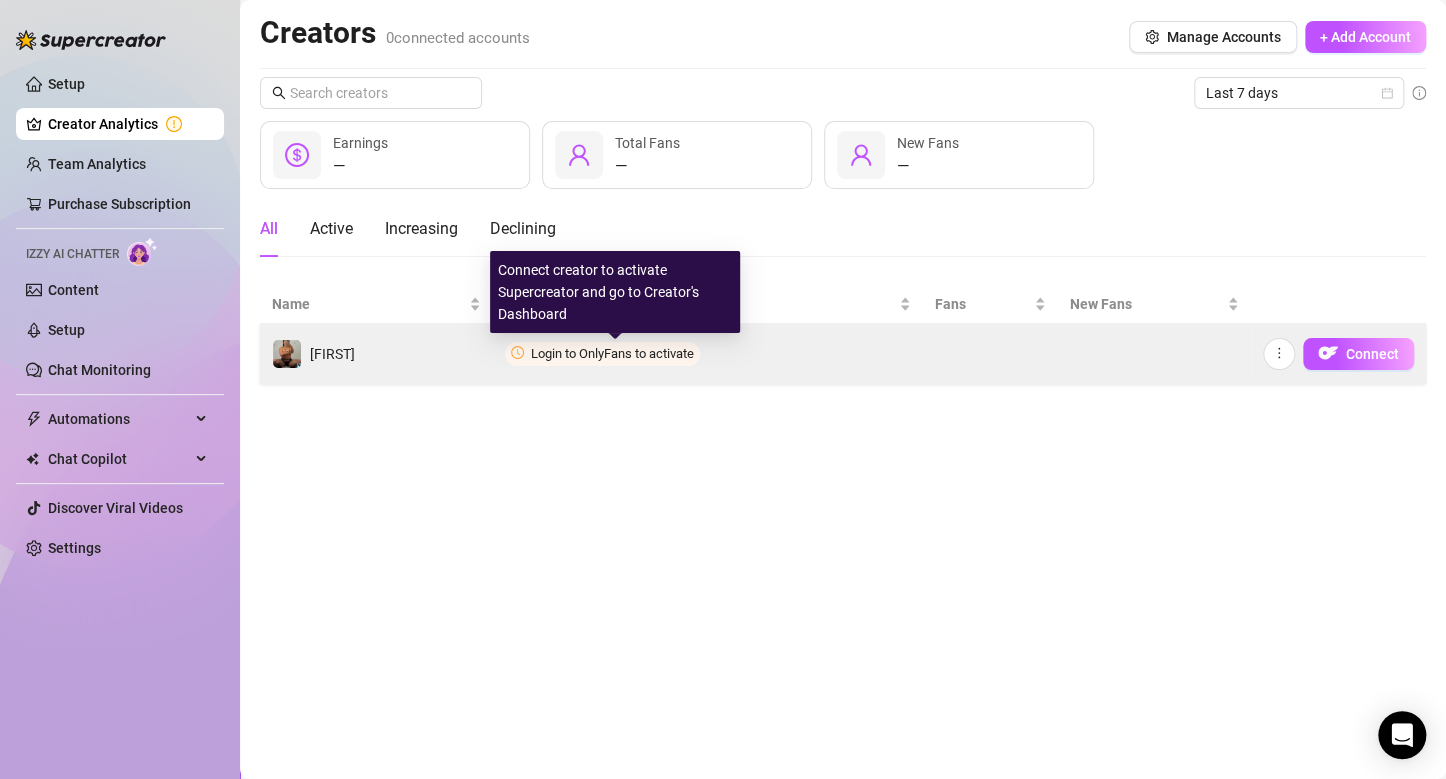 click on "Login to OnlyFans to activate" at bounding box center (612, 353) 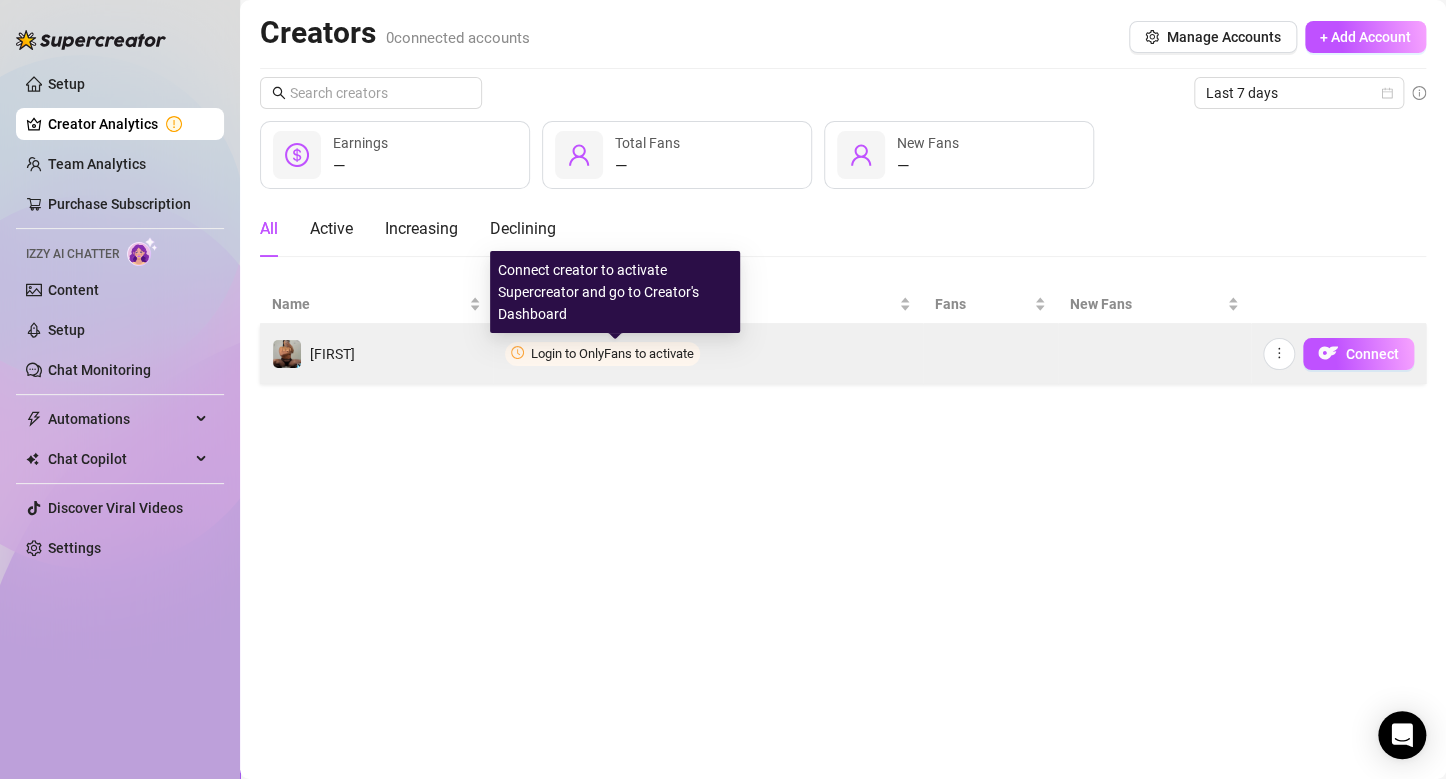 click on "Login to OnlyFans to activate" at bounding box center (612, 353) 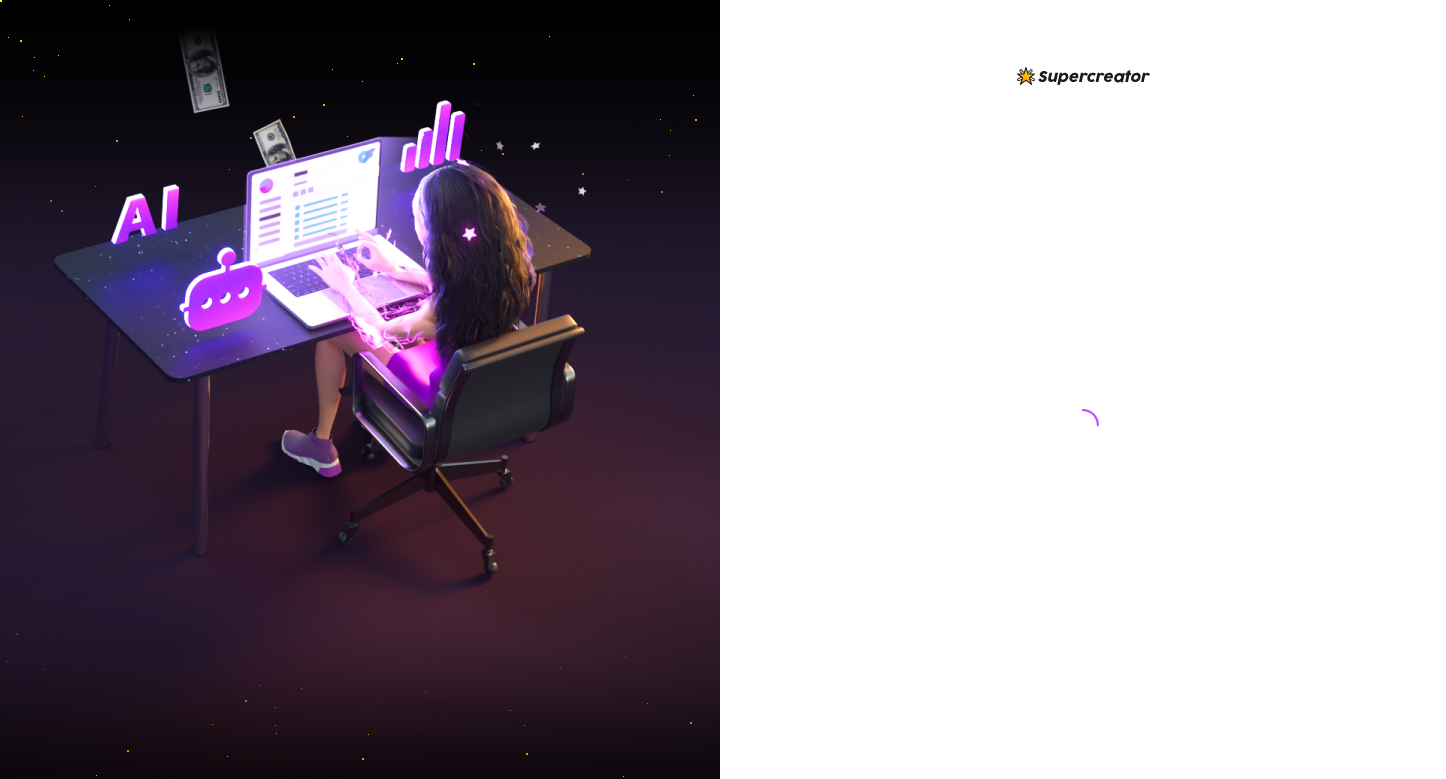 scroll, scrollTop: 0, scrollLeft: 0, axis: both 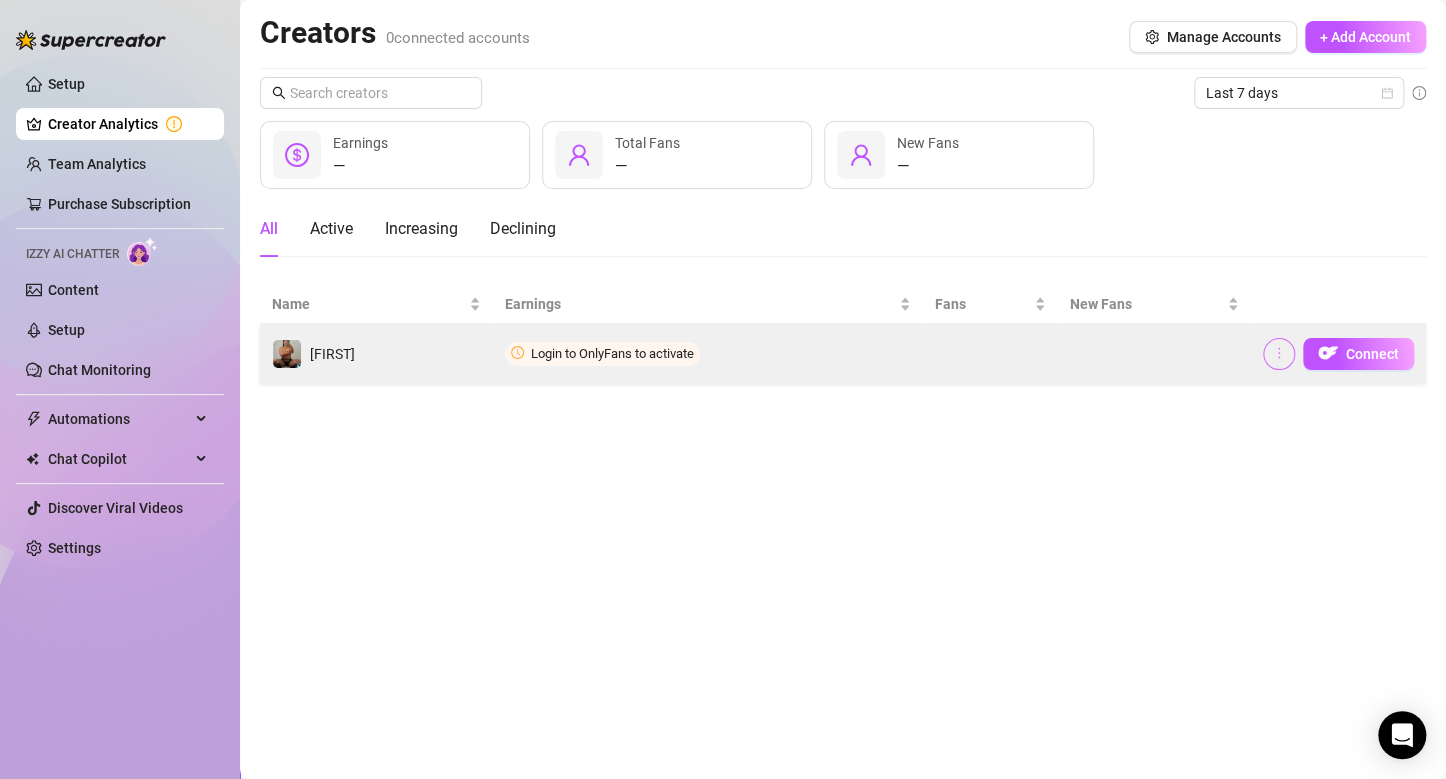 click 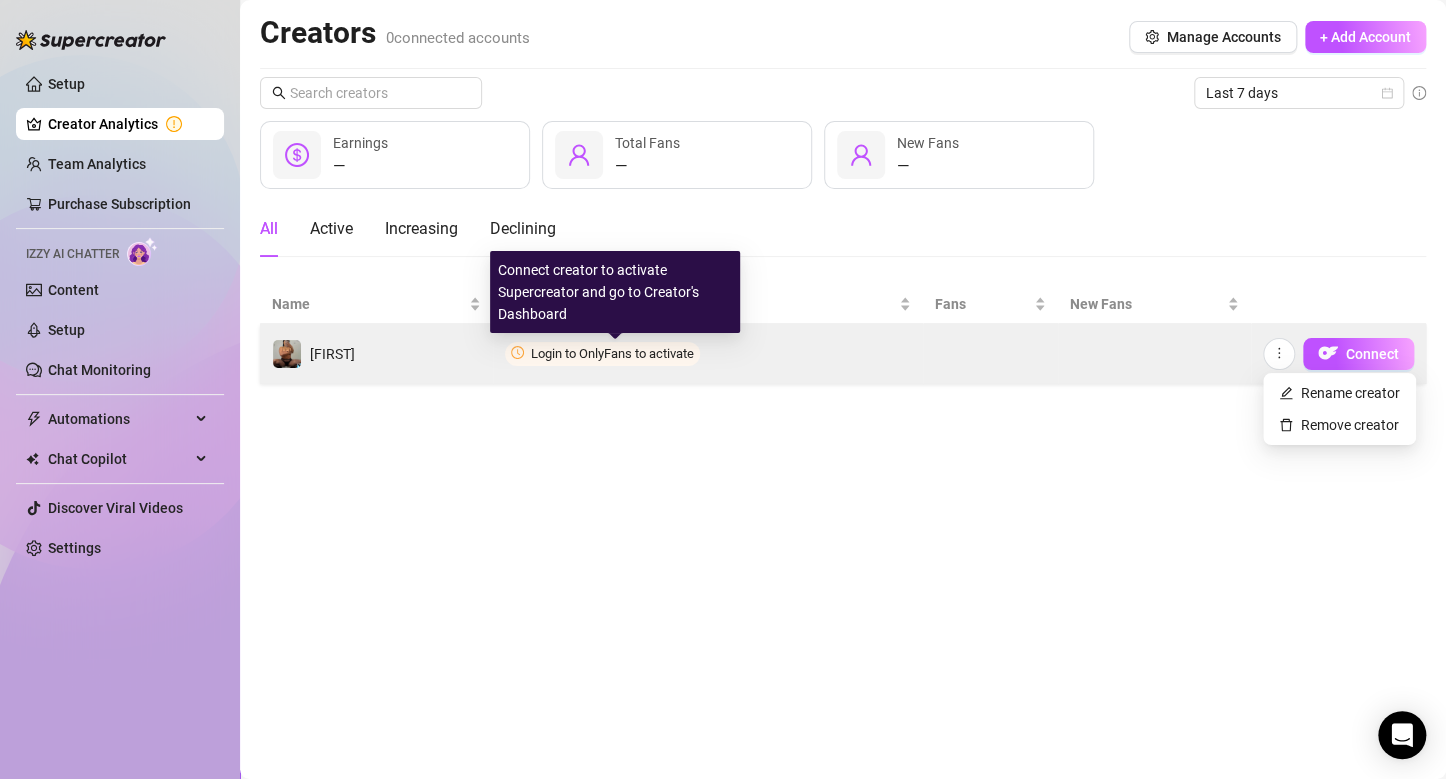 click on "Login to OnlyFans to activate" at bounding box center [612, 353] 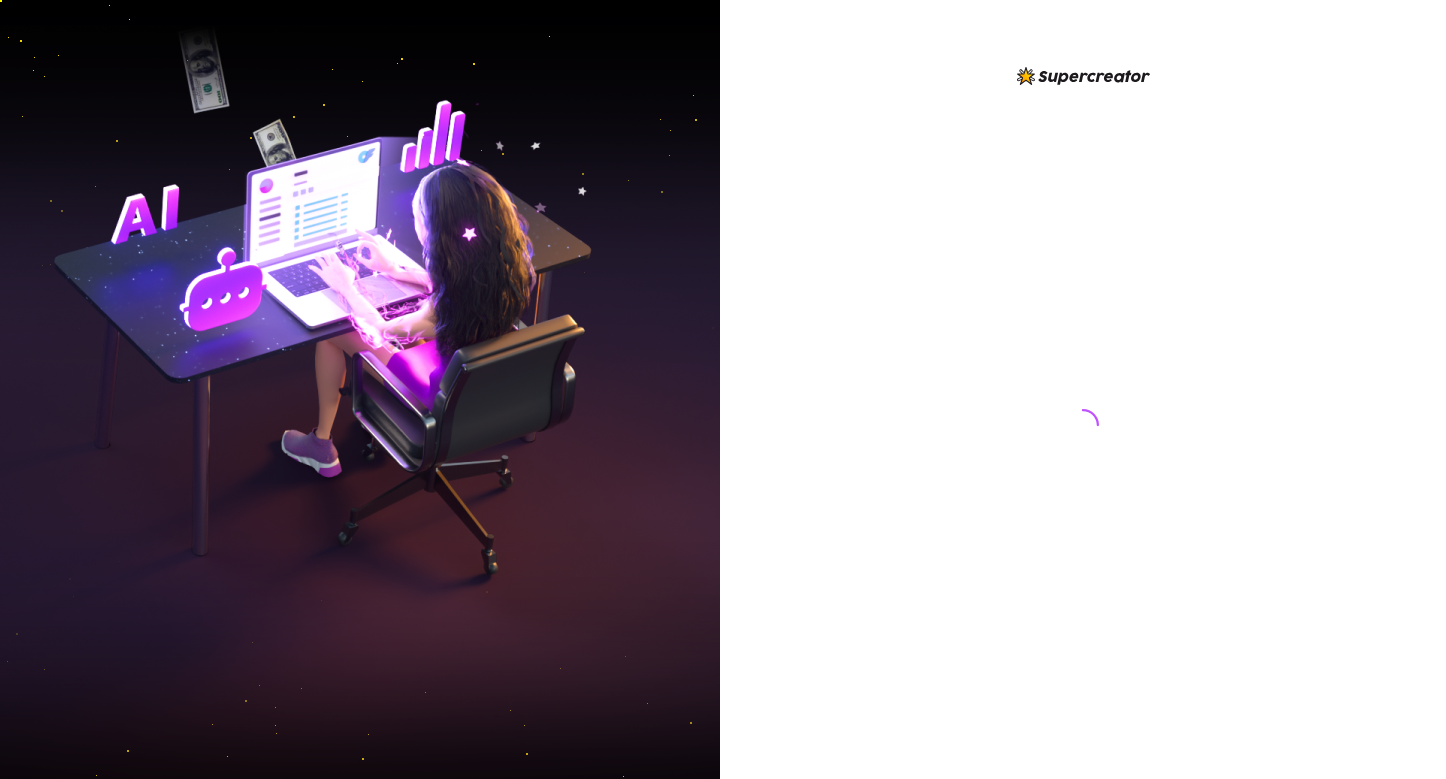 scroll, scrollTop: 0, scrollLeft: 0, axis: both 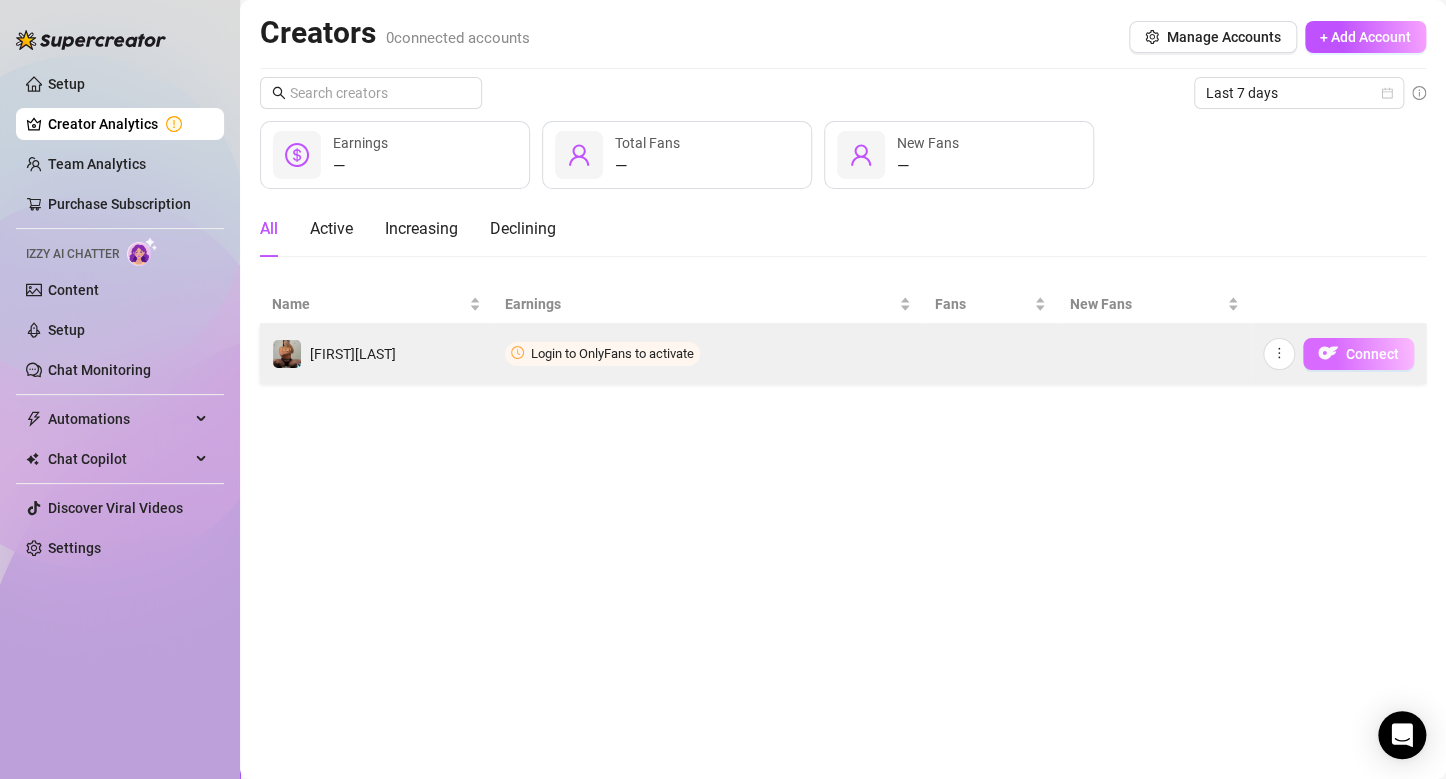 click at bounding box center [1328, 353] 